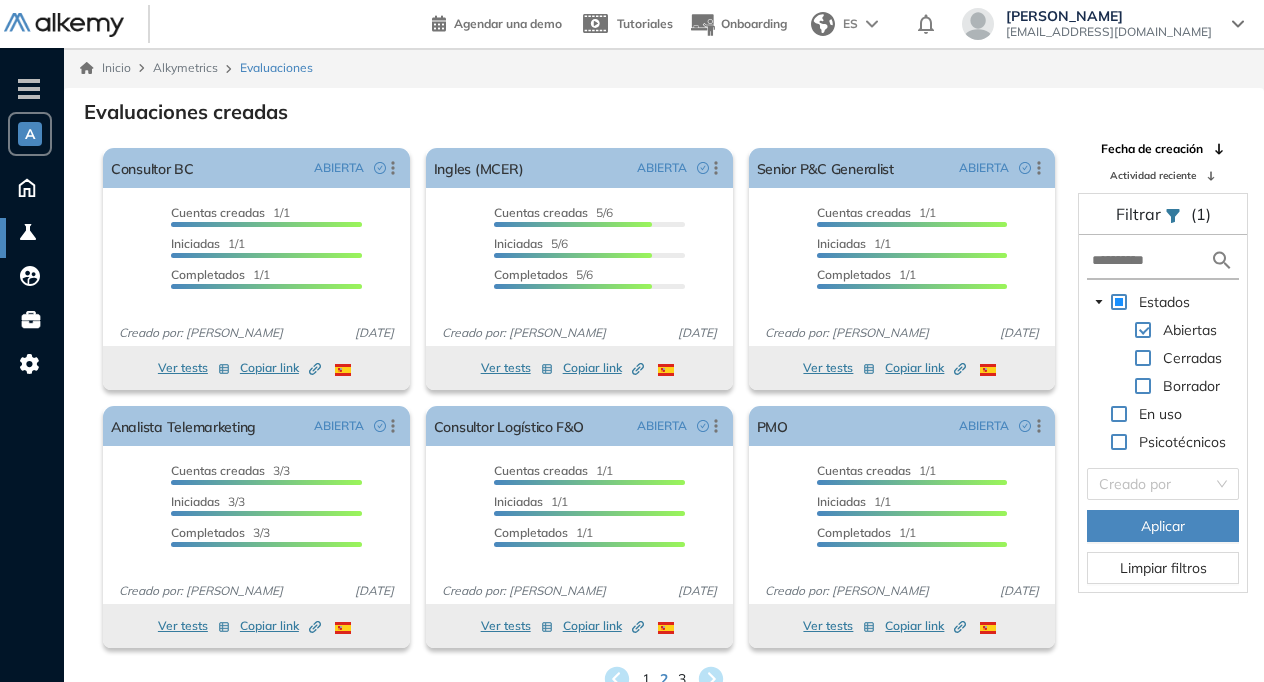 scroll, scrollTop: 48, scrollLeft: 0, axis: vertical 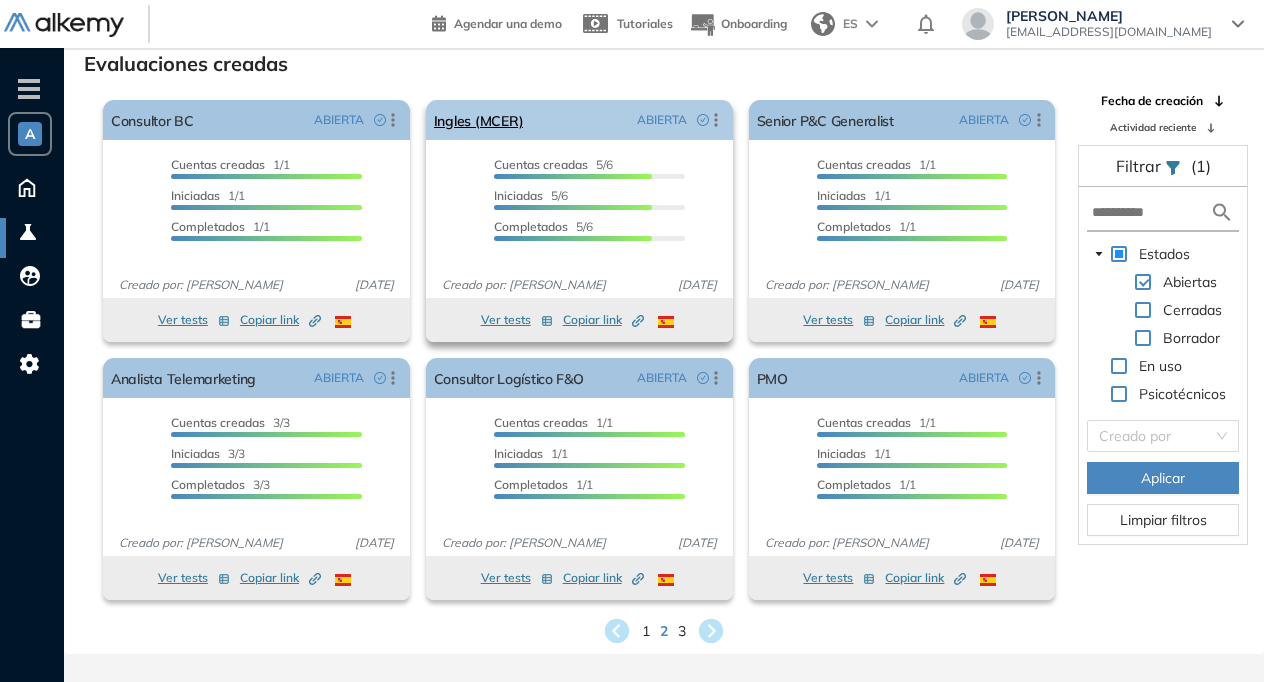 click 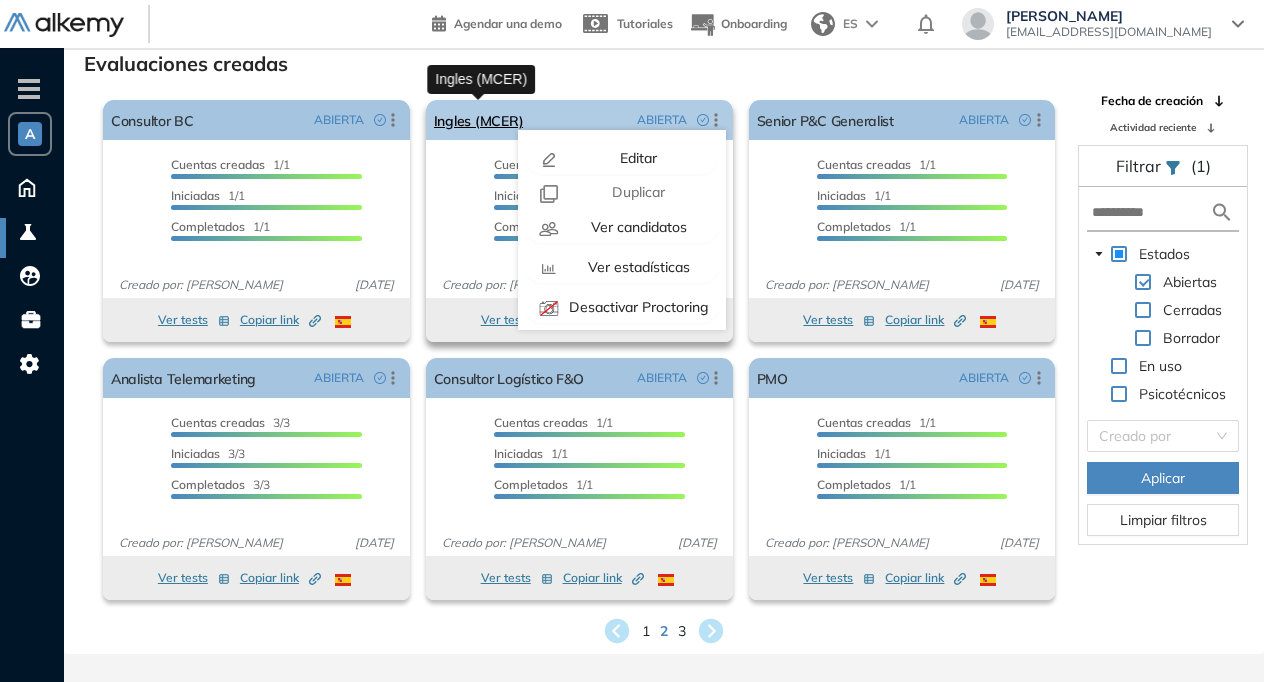 click on "Ingles (MCER)" at bounding box center [479, 120] 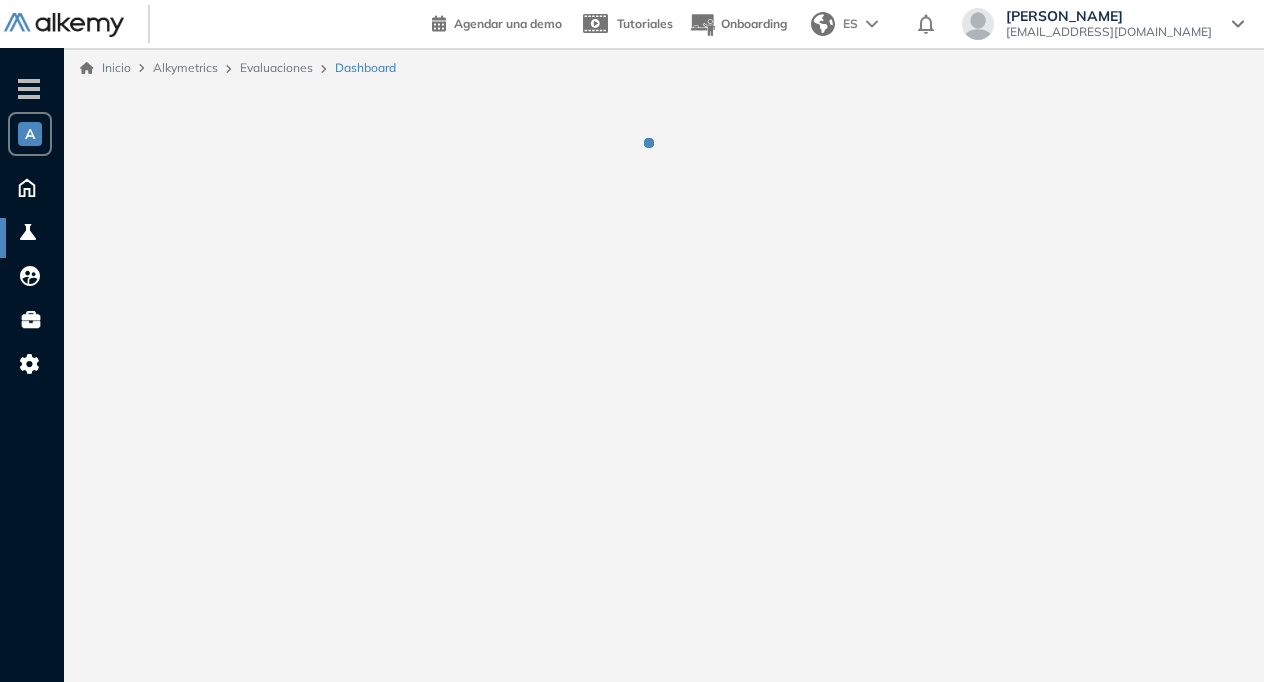 scroll, scrollTop: 0, scrollLeft: 0, axis: both 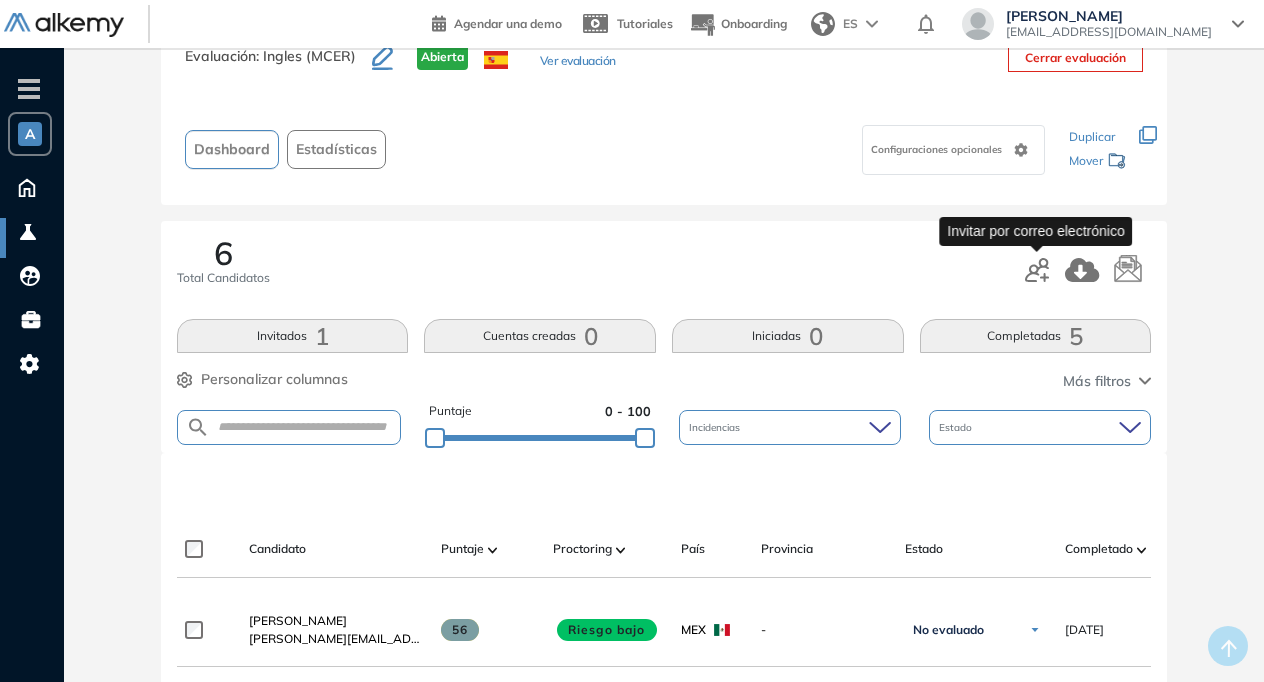 click 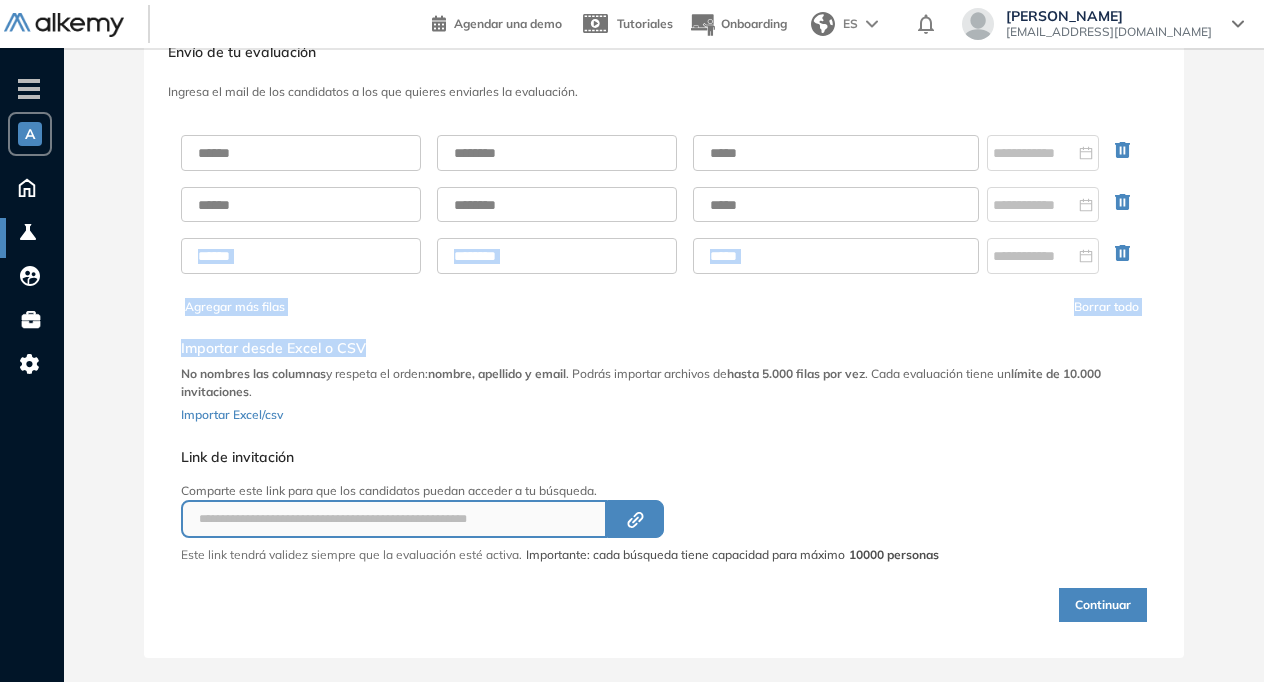 drag, startPoint x: 1263, startPoint y: 318, endPoint x: 1258, endPoint y: 185, distance: 133.09395 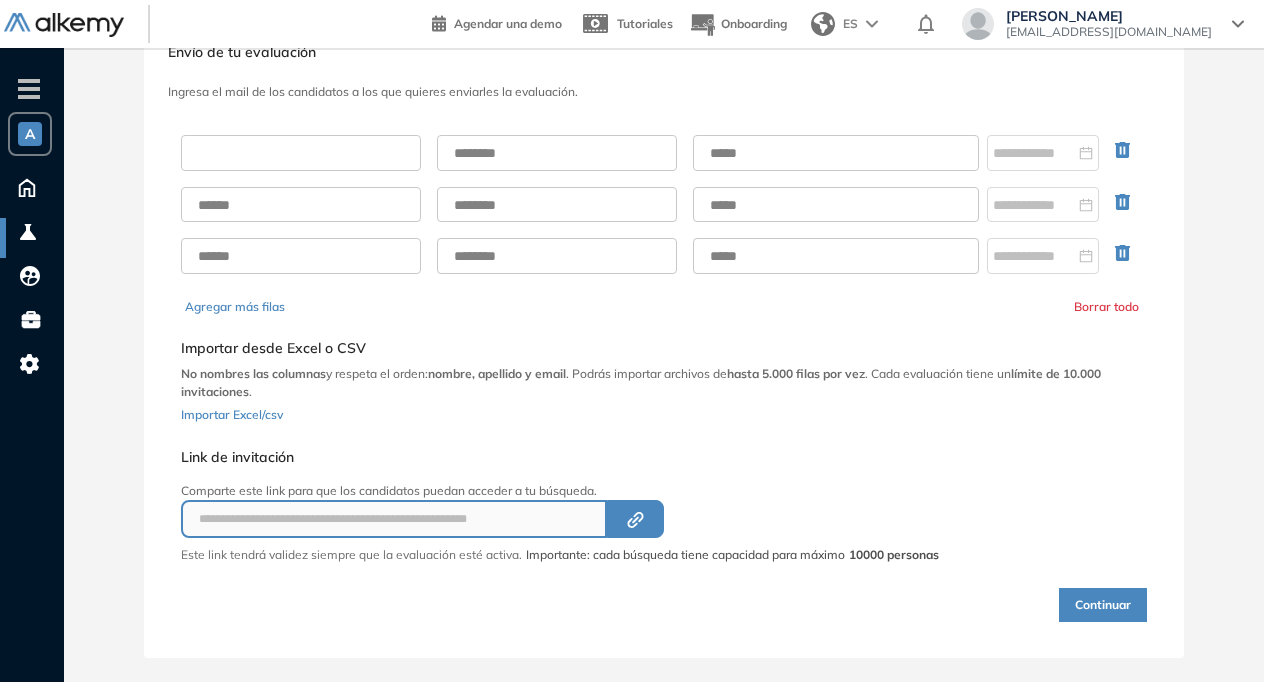 click at bounding box center [301, 153] 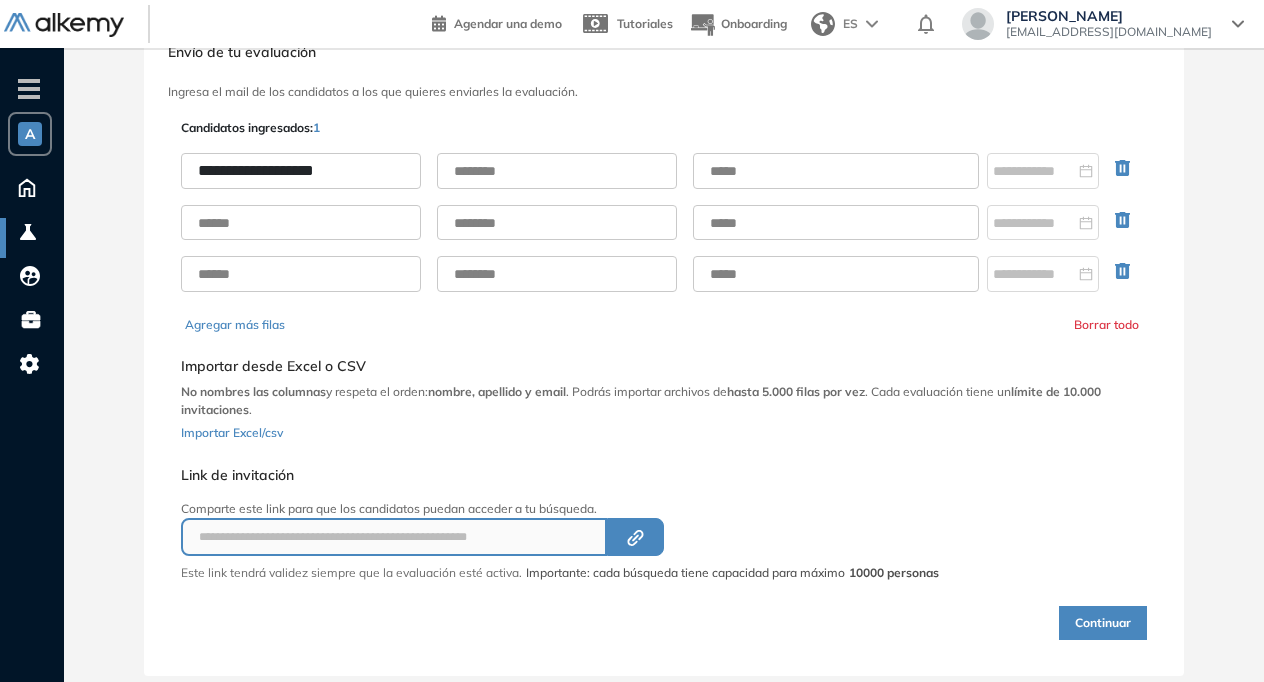 drag, startPoint x: 244, startPoint y: 174, endPoint x: 391, endPoint y: 181, distance: 147.16656 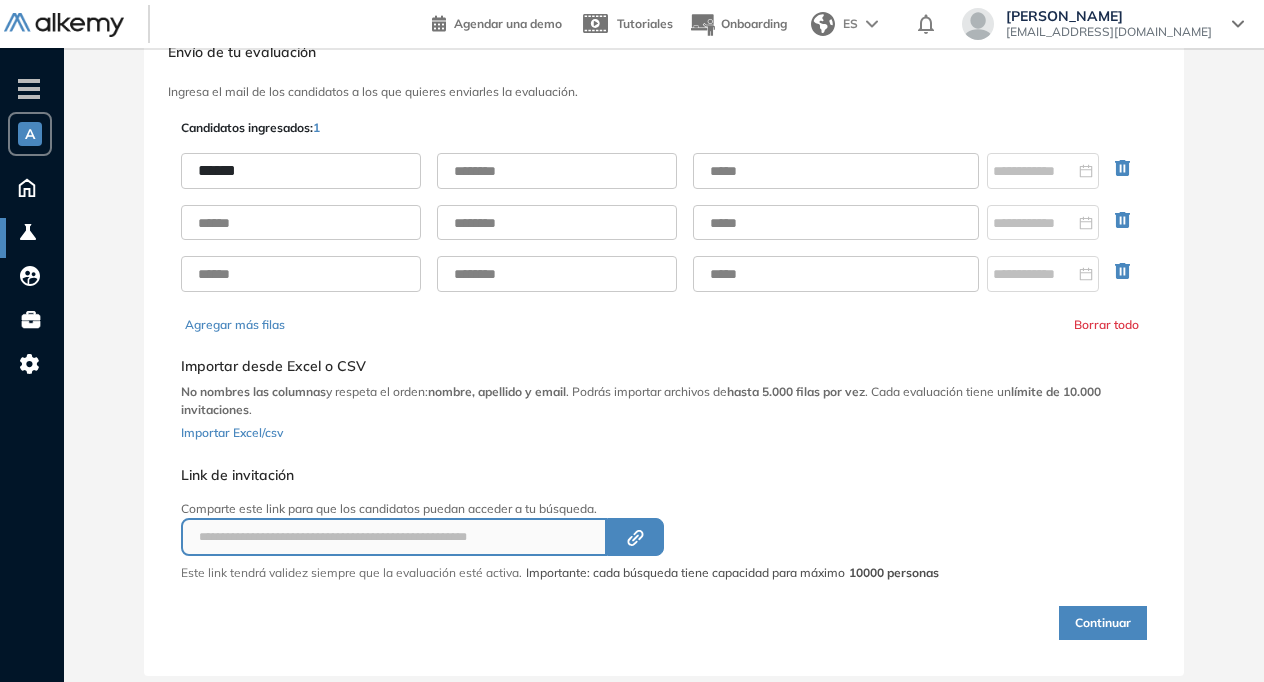 type on "*****" 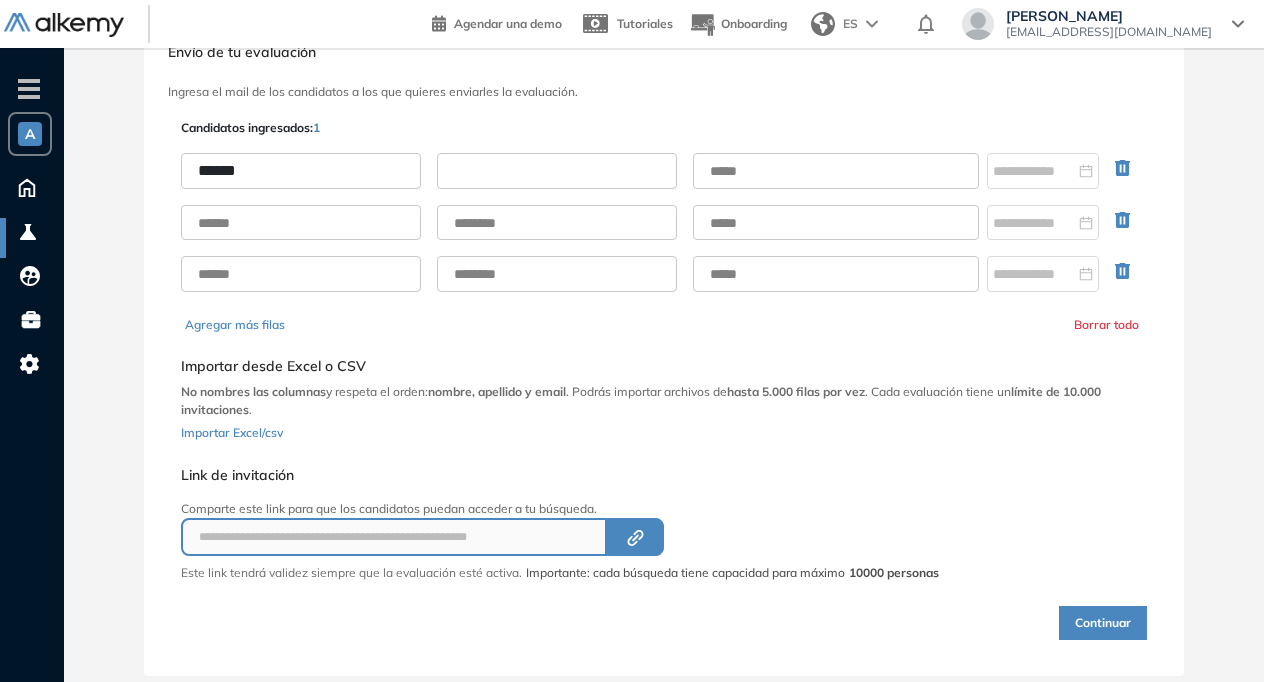 click at bounding box center [557, 171] 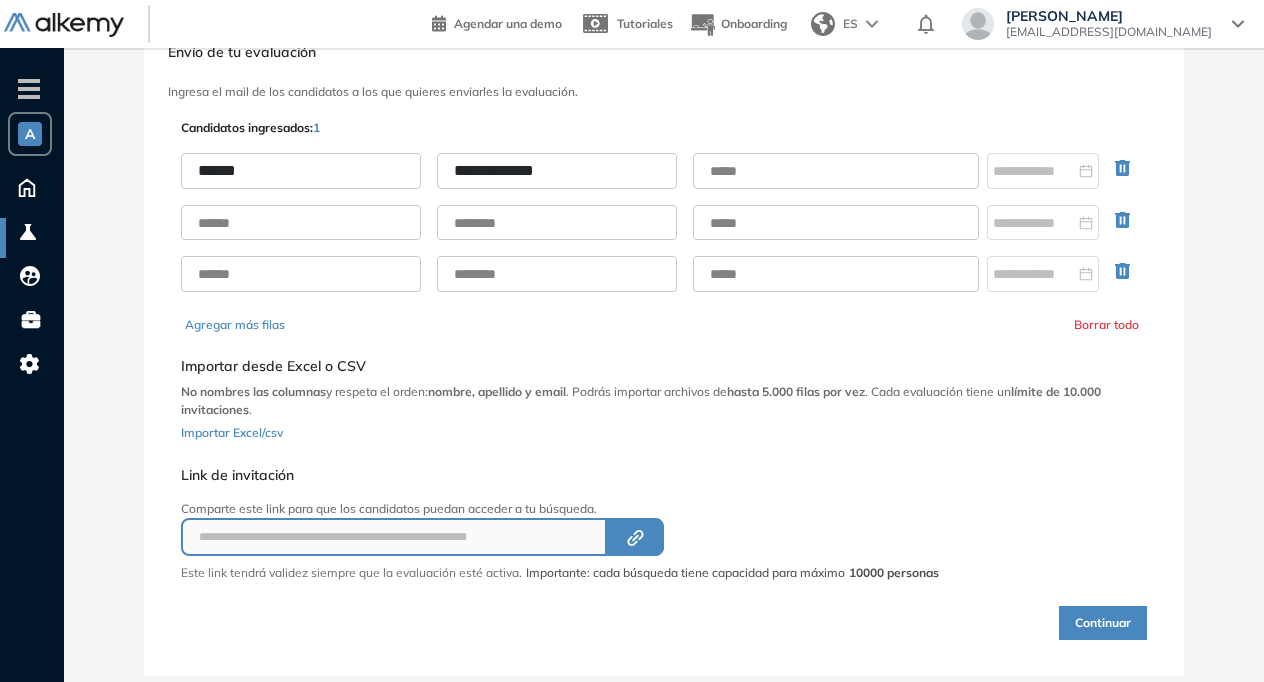 type on "**********" 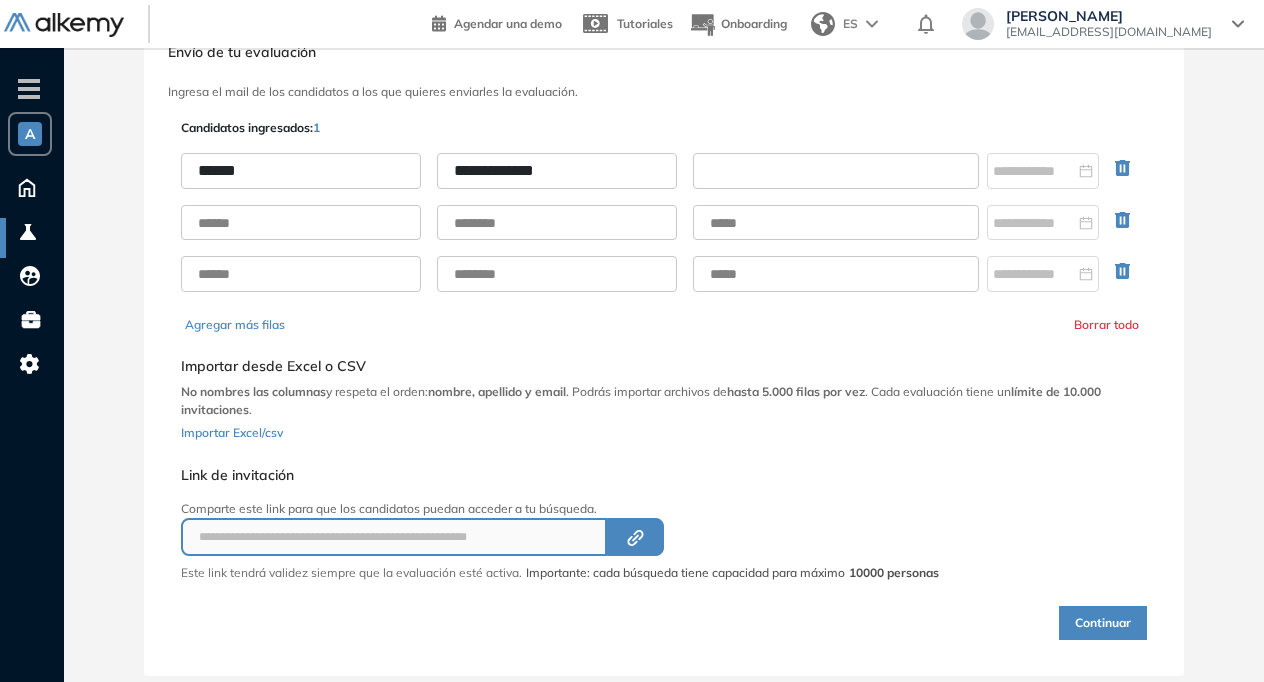 click at bounding box center (836, 171) 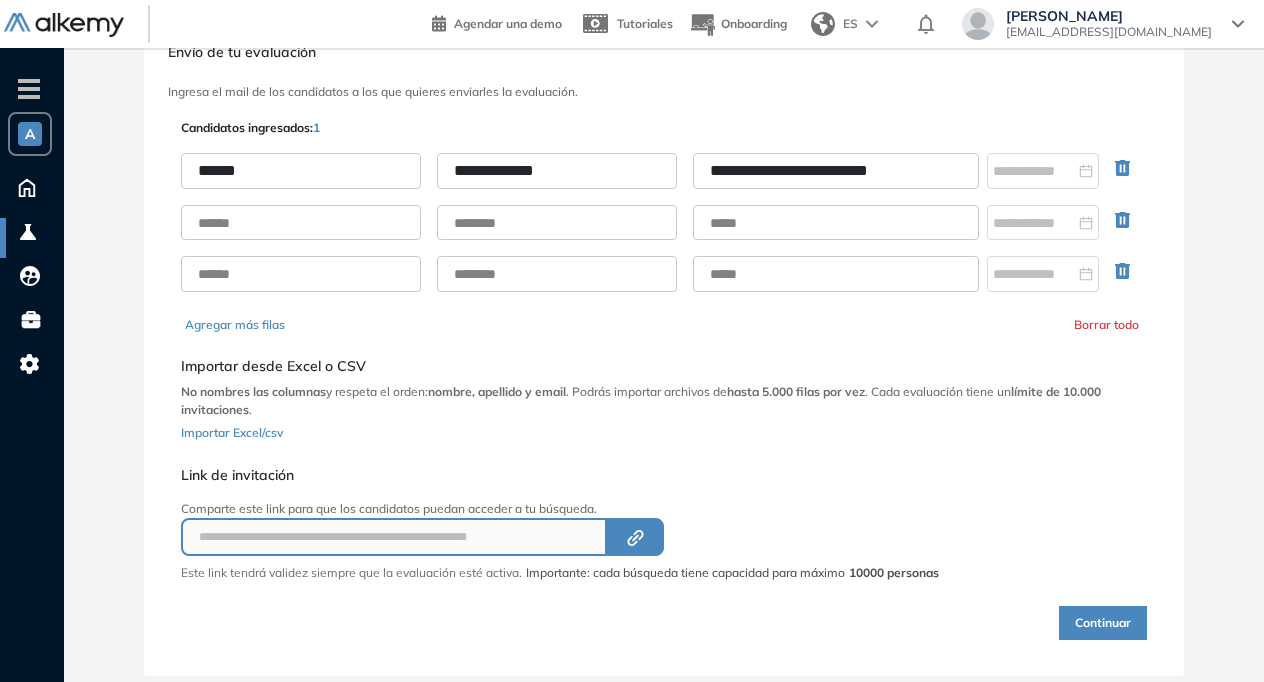type on "**********" 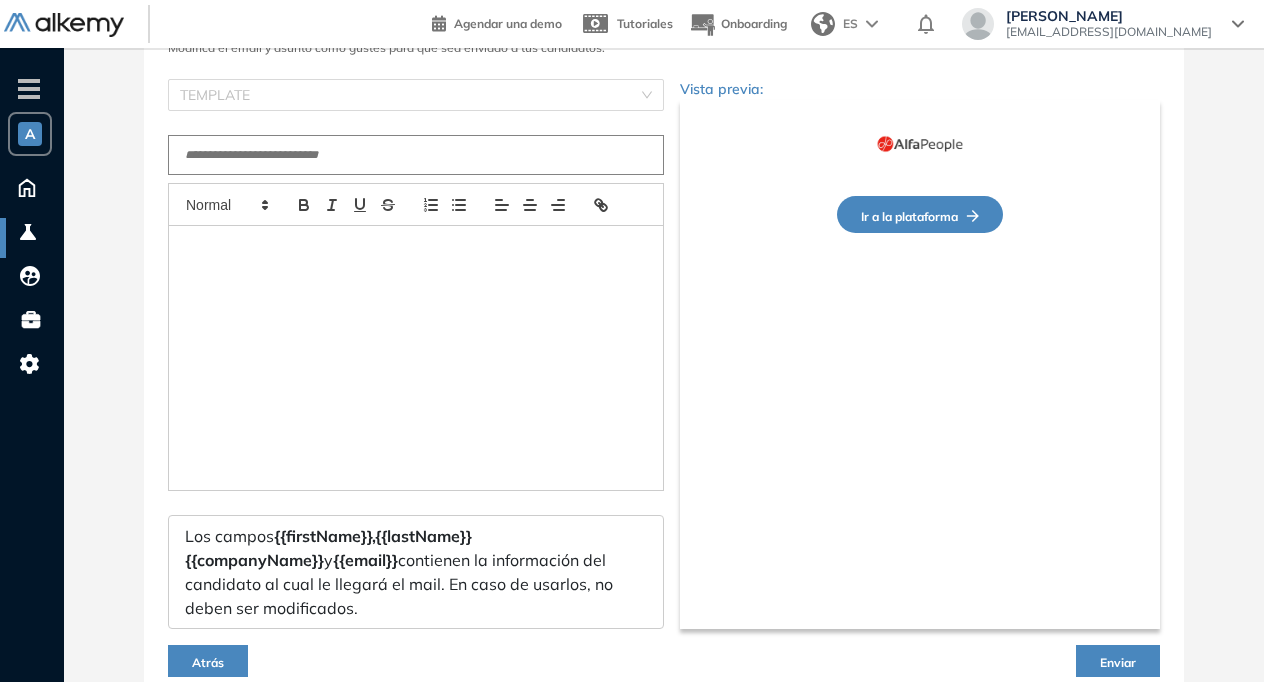 type on "**********" 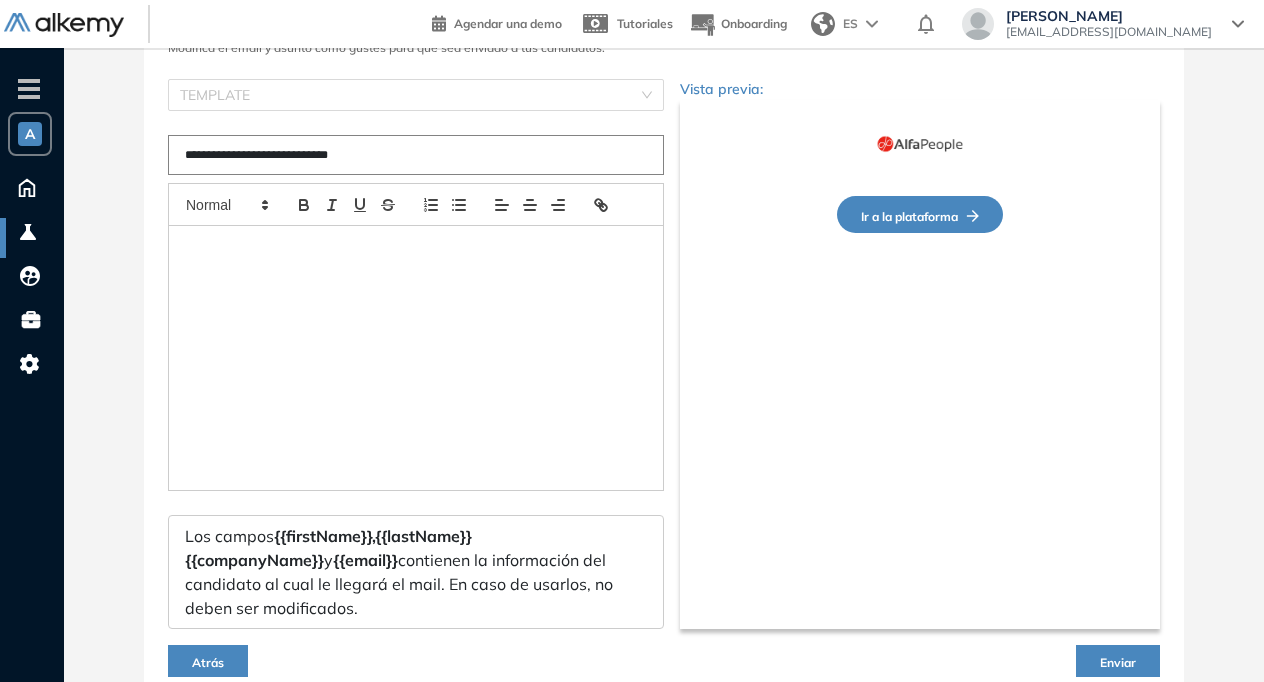 scroll, scrollTop: 168, scrollLeft: 0, axis: vertical 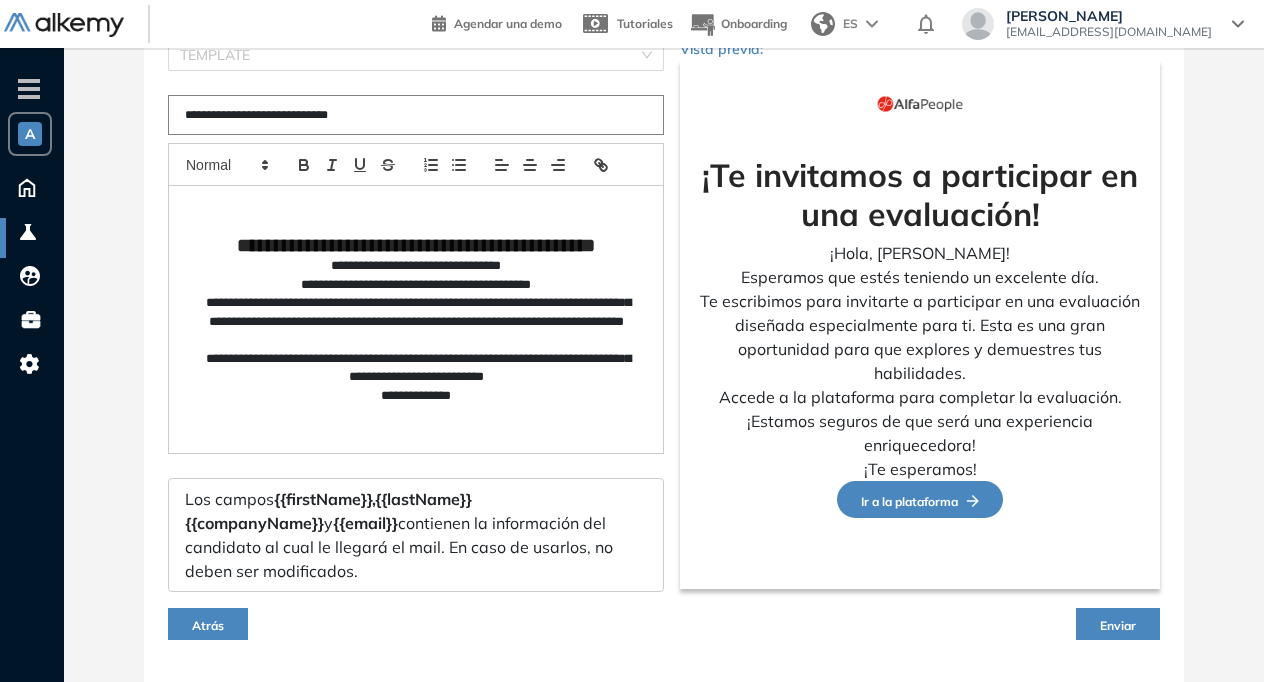 click on "Enviar" at bounding box center [1118, 624] 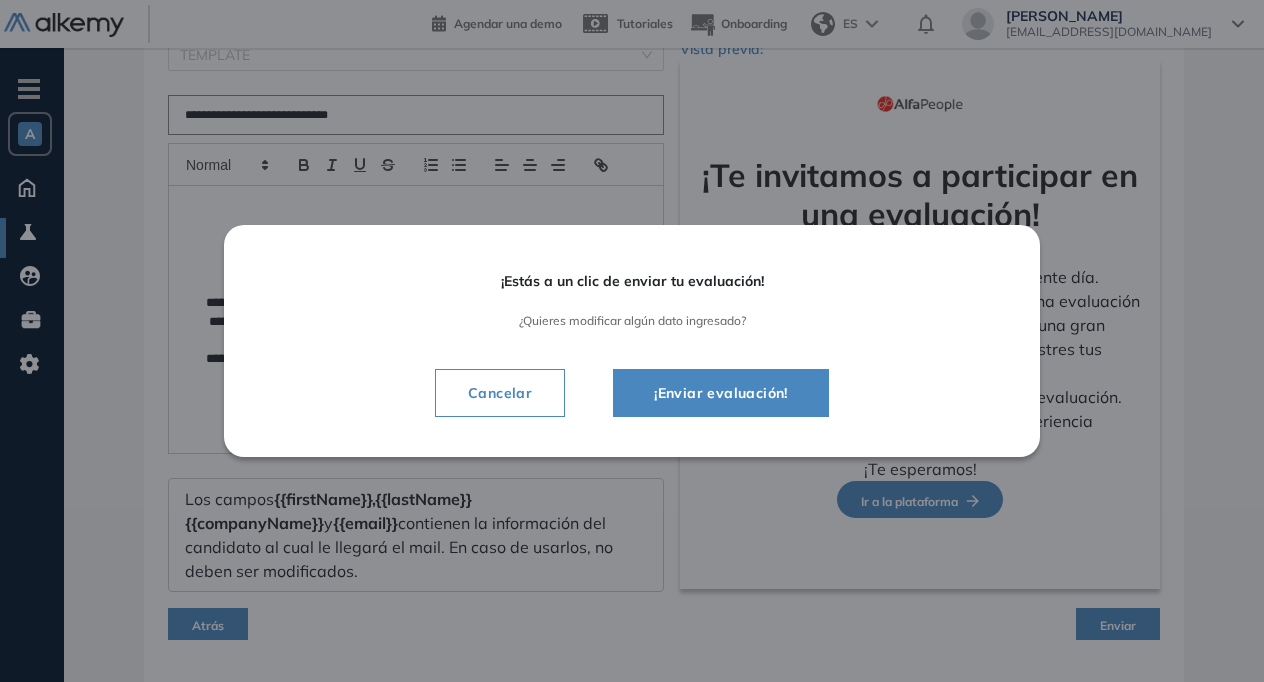 click on "¡Enviar evaluación!" at bounding box center [721, 393] 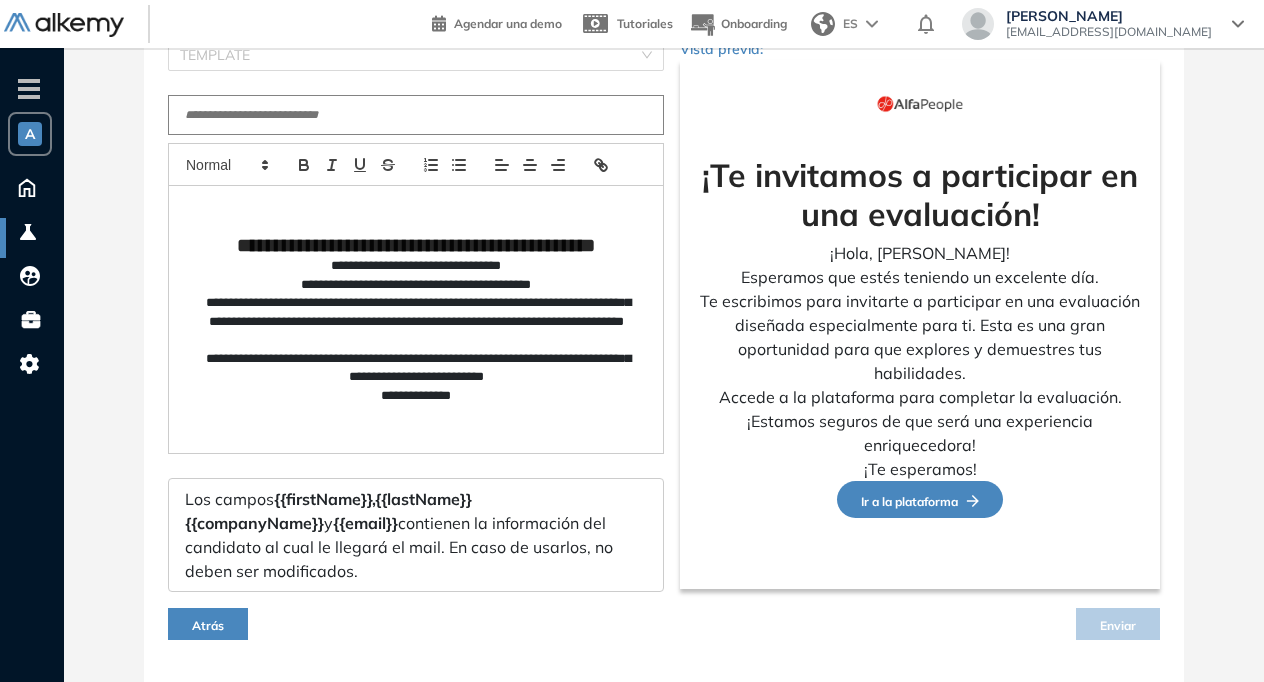 scroll, scrollTop: 0, scrollLeft: 0, axis: both 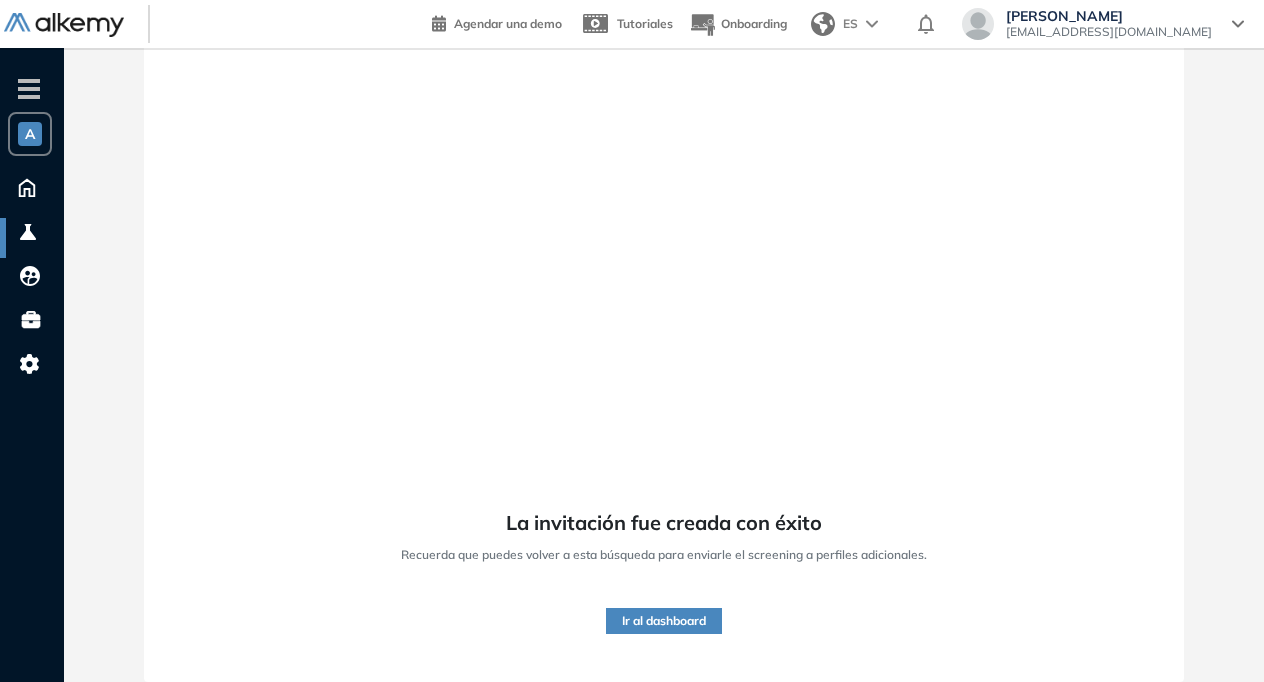 click on "Ir al dashboard" at bounding box center [664, 621] 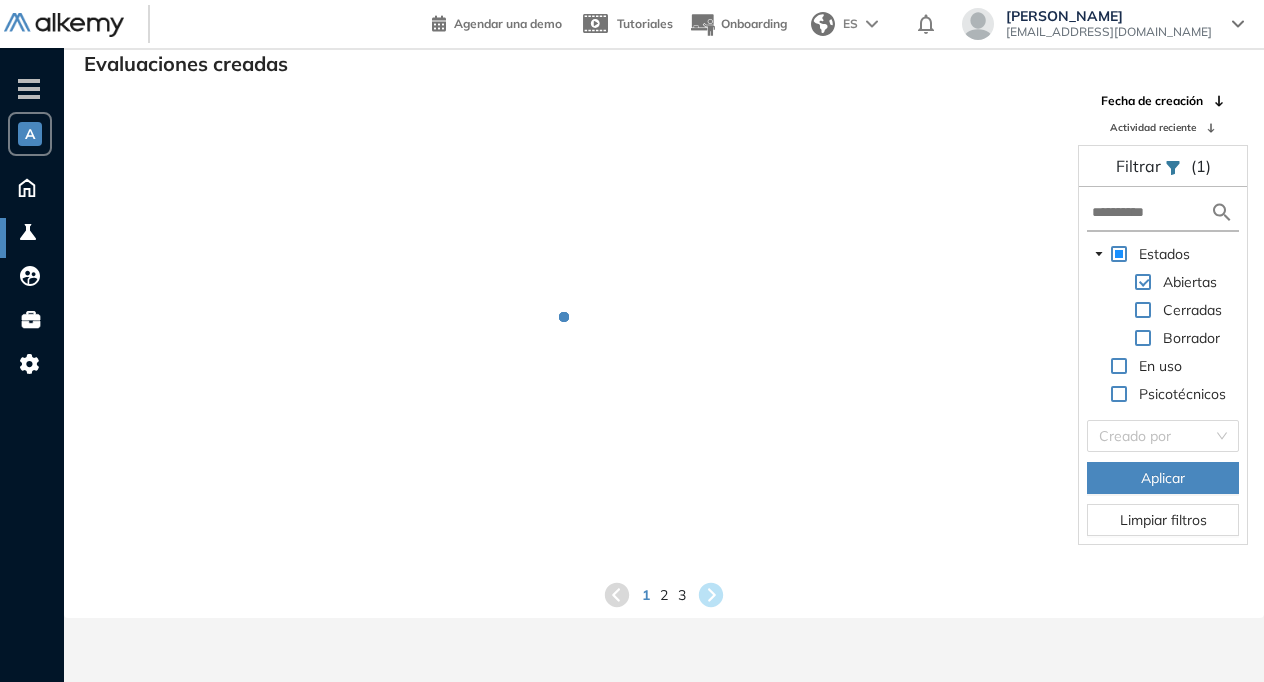 scroll, scrollTop: 48, scrollLeft: 0, axis: vertical 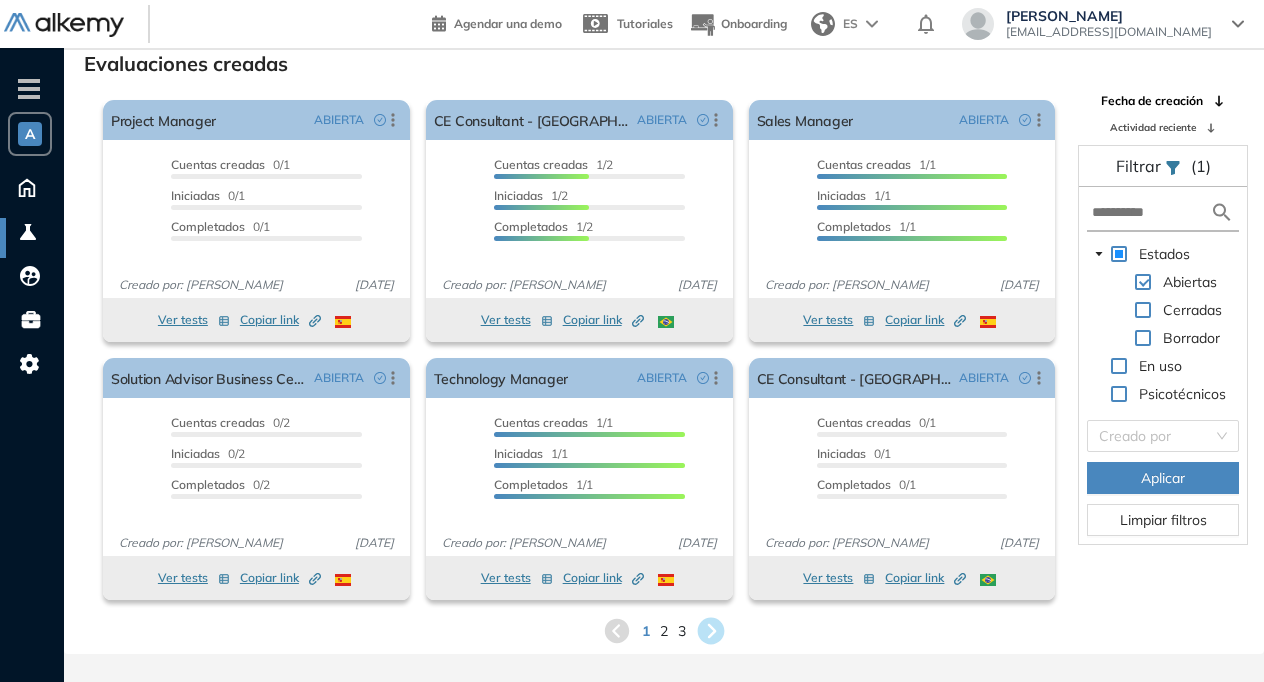 click 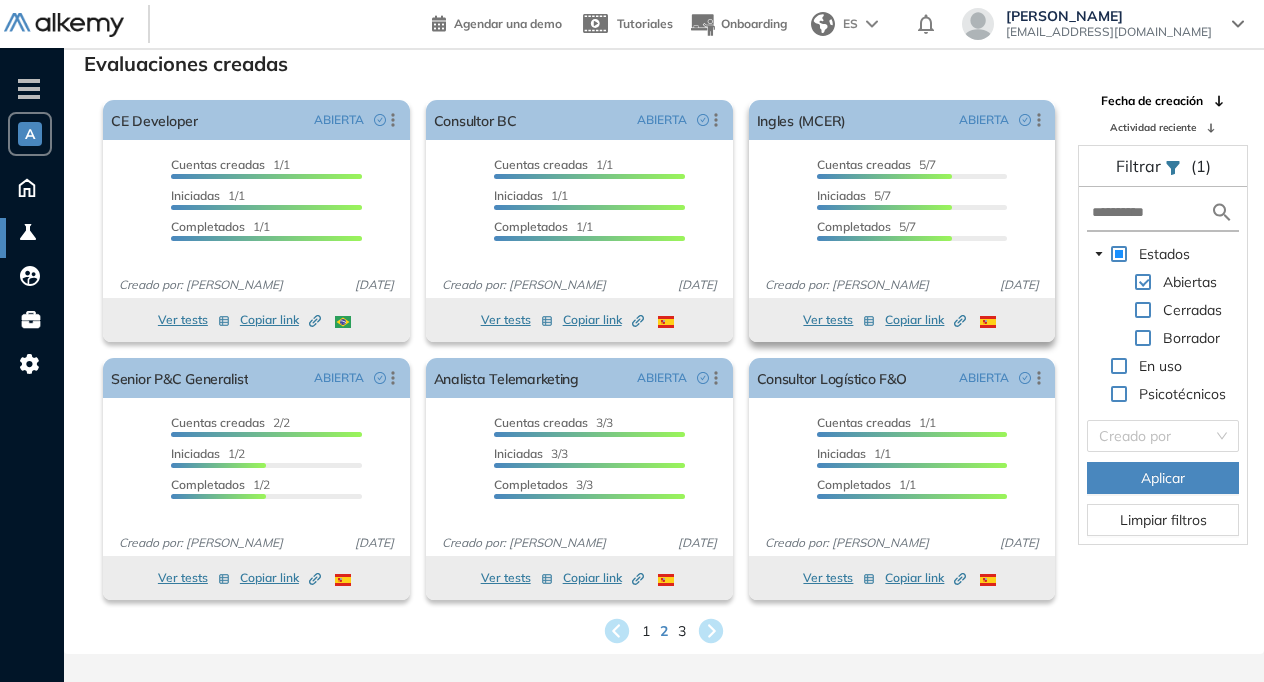 click on "Copiar link Created by potrace 1.16, written by [PERSON_NAME] [DATE]-[DATE]" at bounding box center (925, 320) 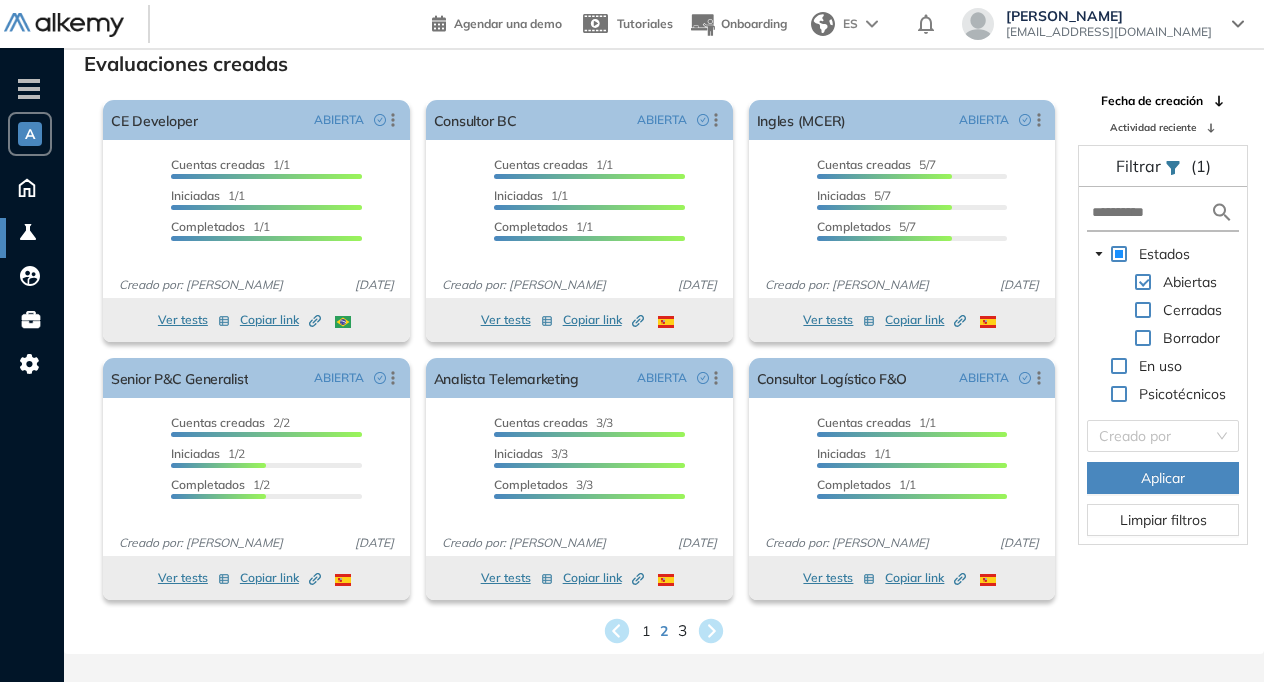 click on "3" at bounding box center [682, 630] 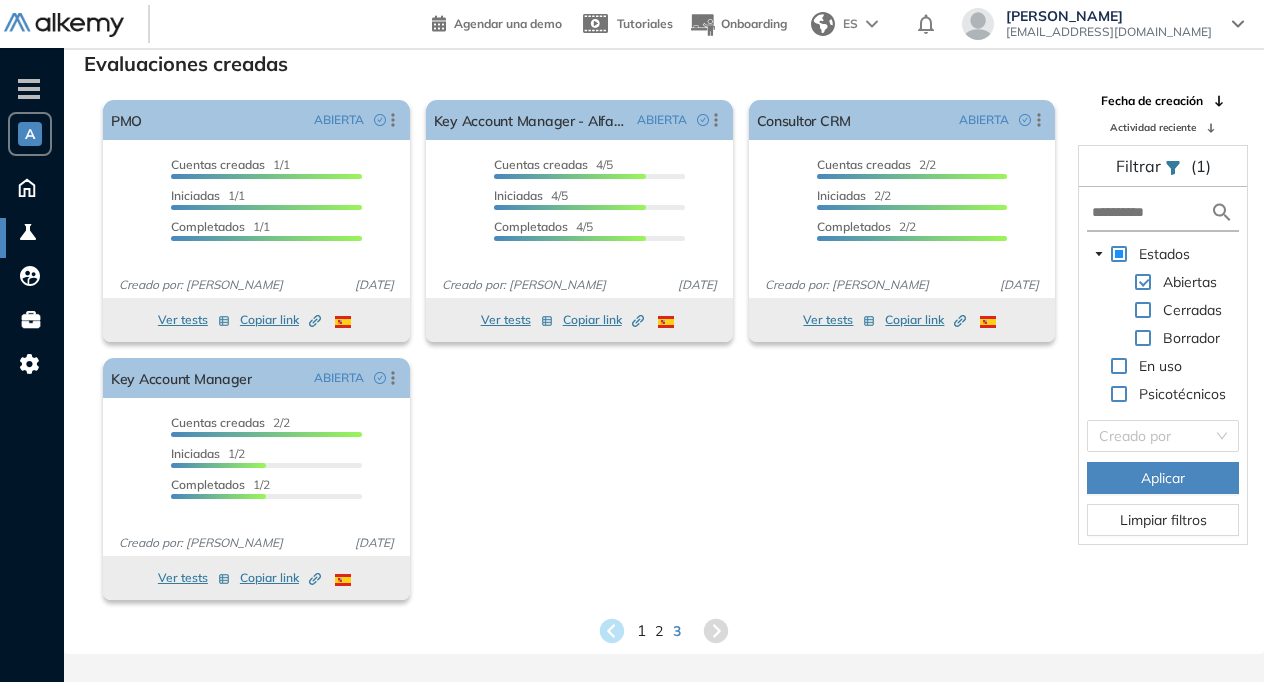 click on "1" at bounding box center (641, 630) 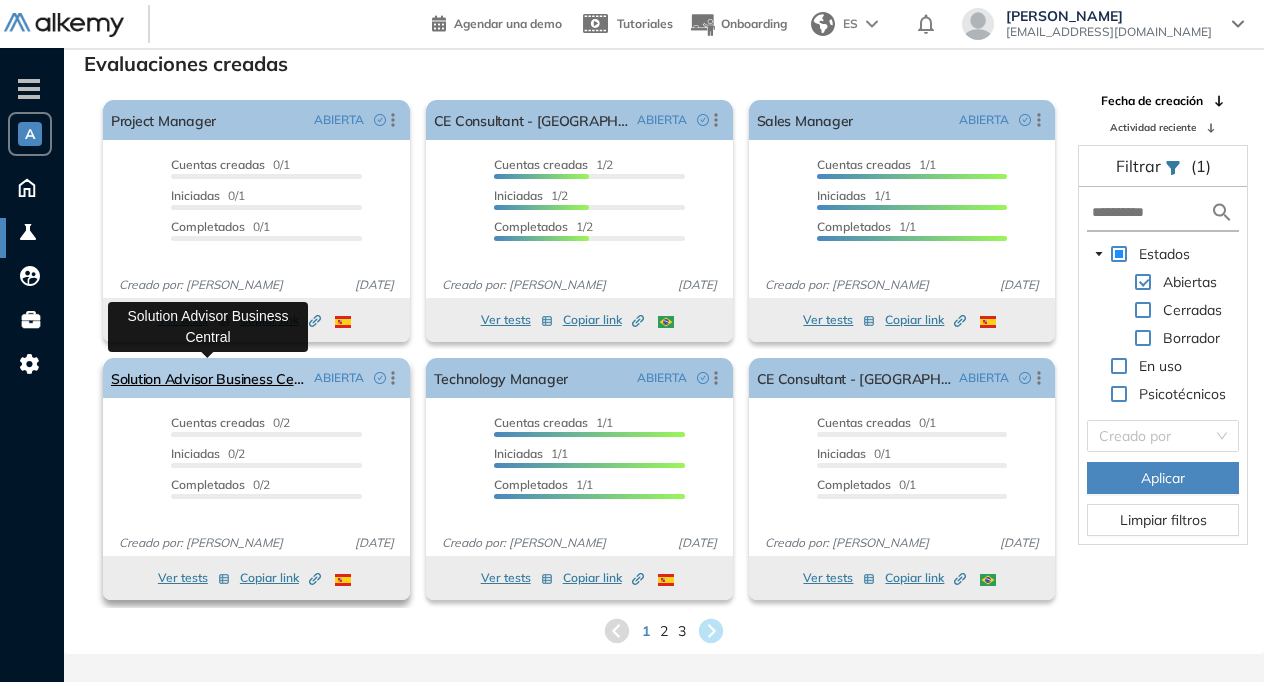 click on "Solution Advisor Business Central" at bounding box center (208, 378) 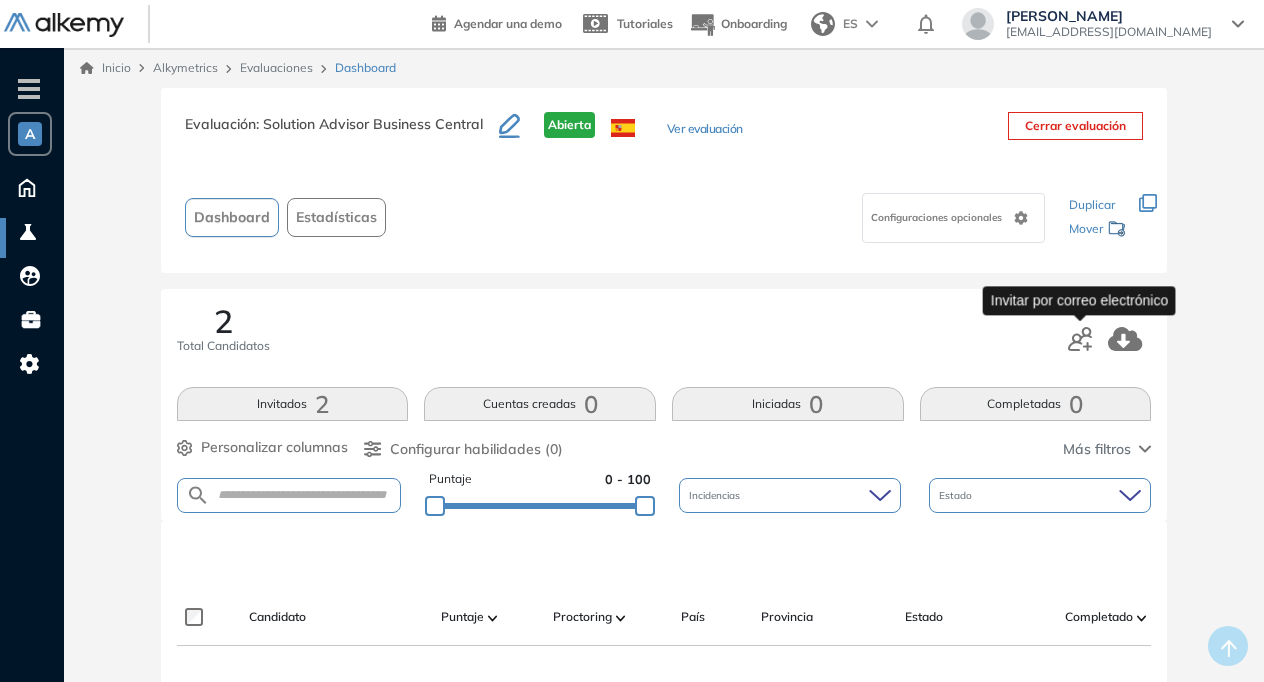 click 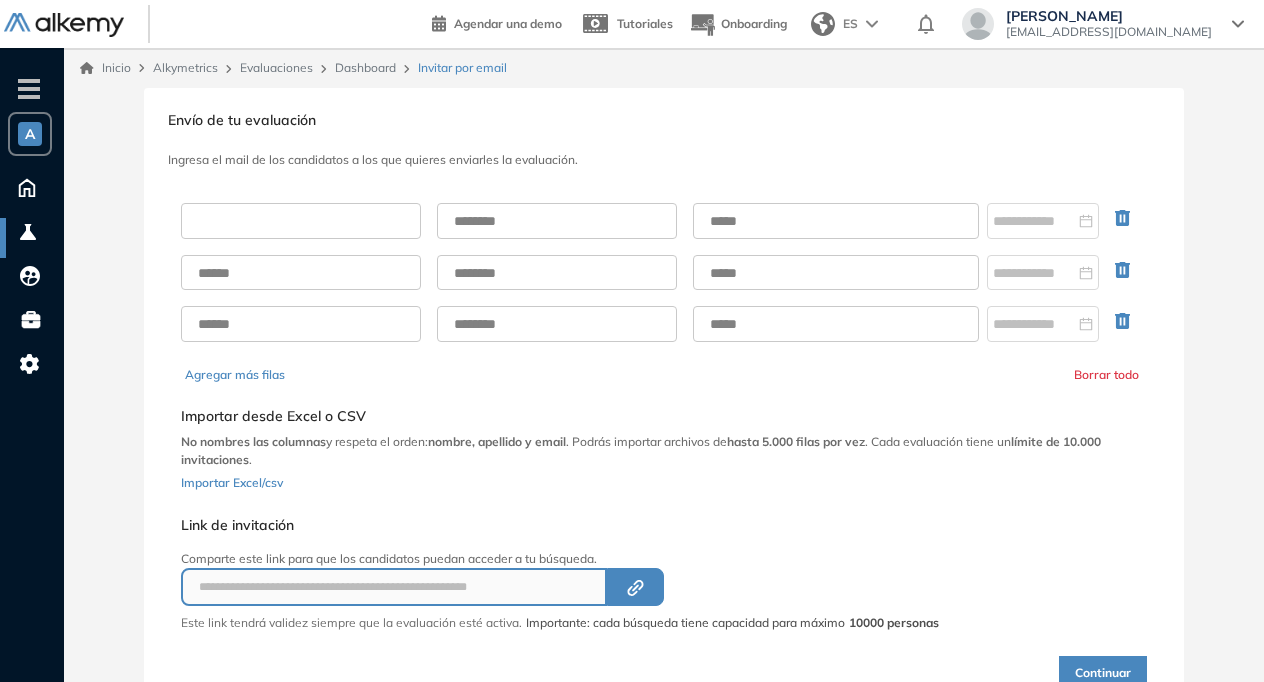 click at bounding box center (301, 221) 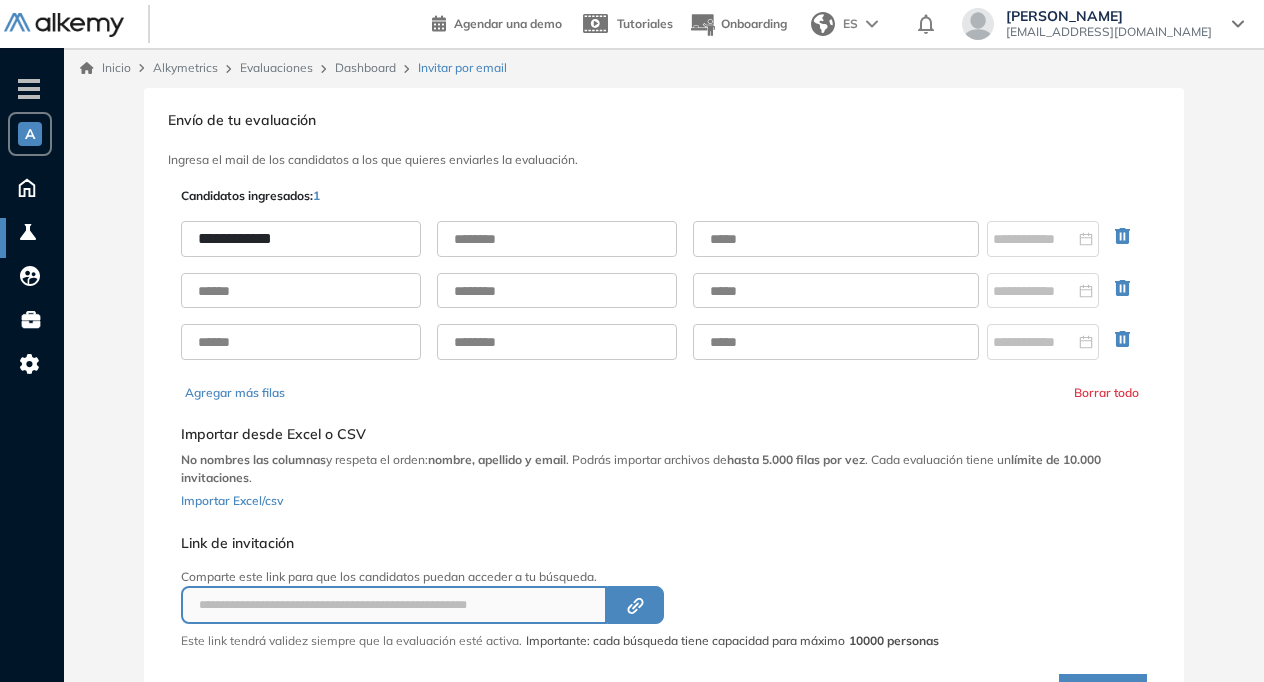 click on "**********" at bounding box center [301, 239] 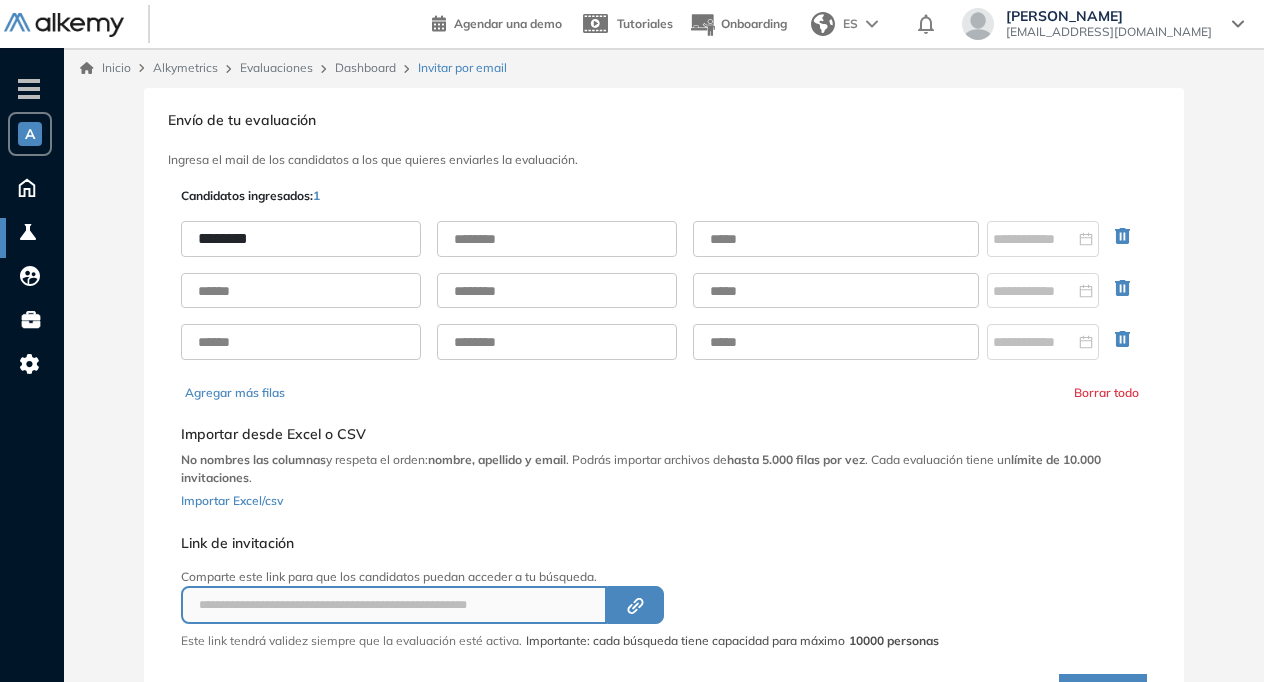 type on "*******" 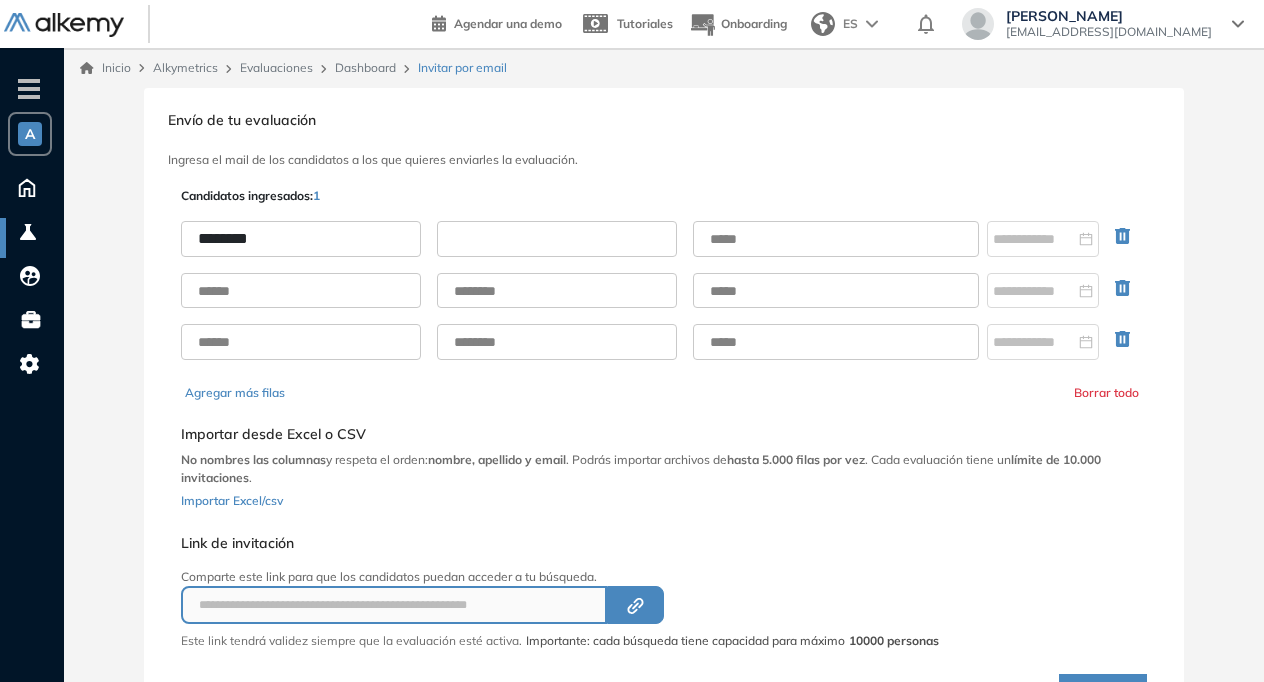 click at bounding box center (557, 239) 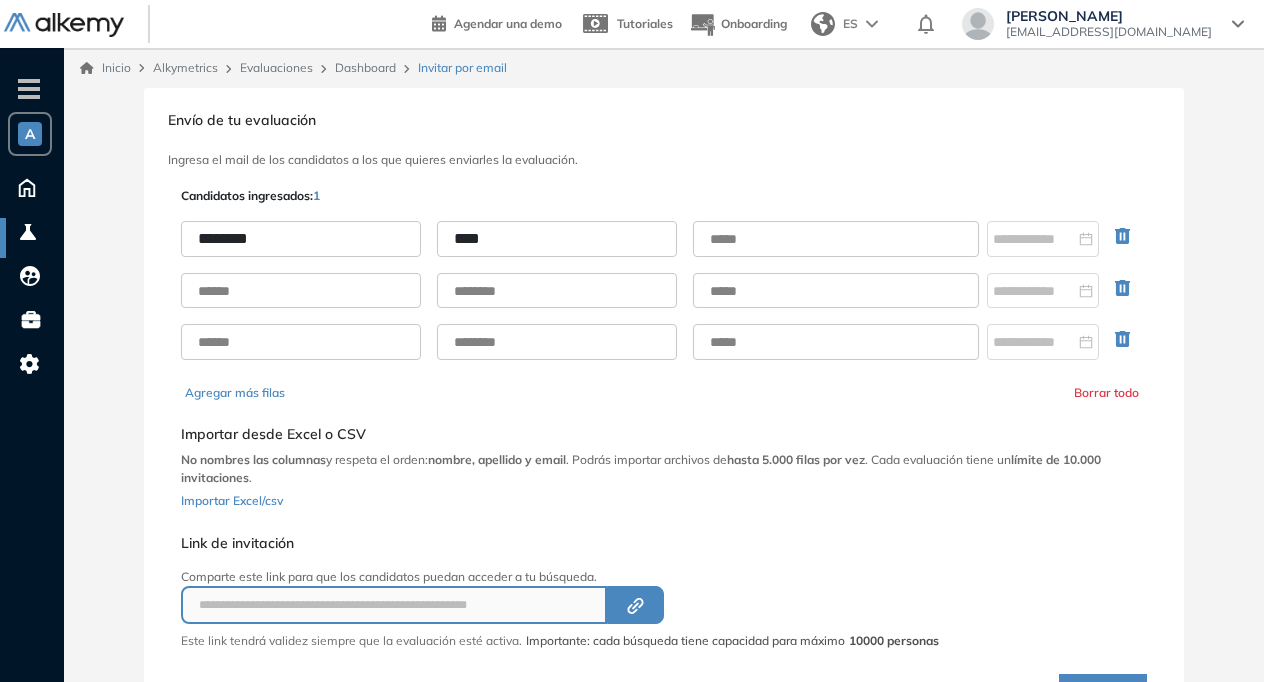 type on "****" 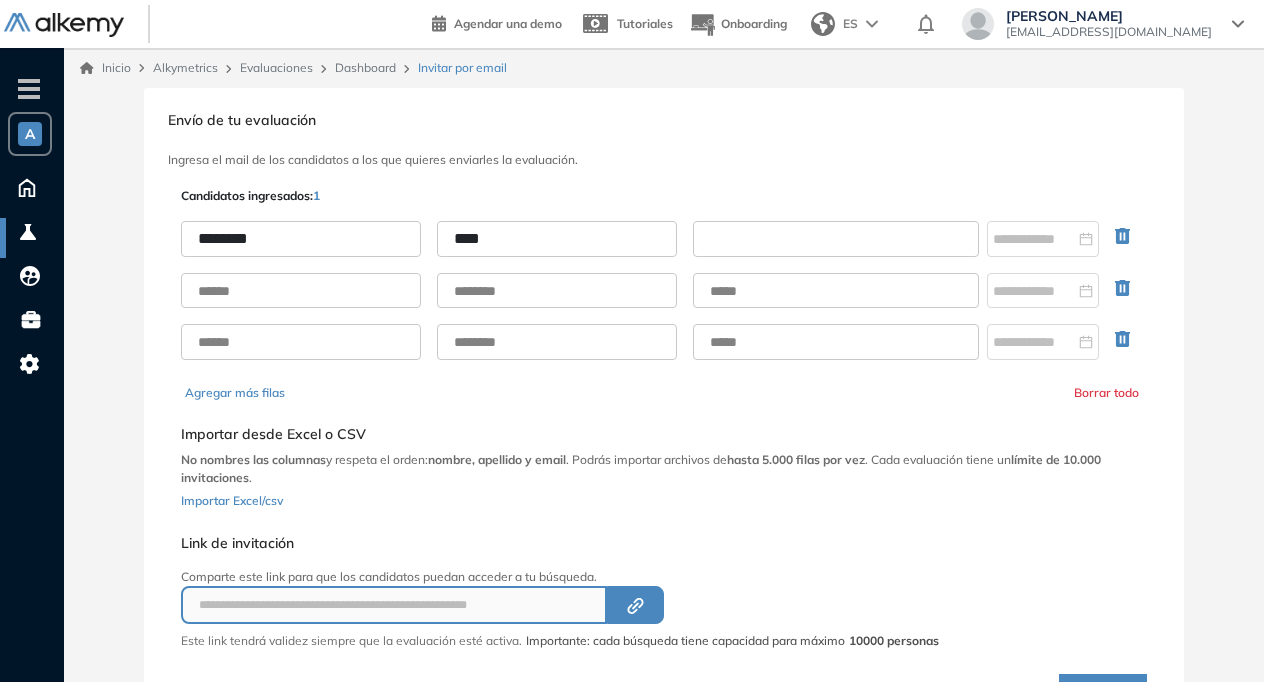 click at bounding box center [836, 239] 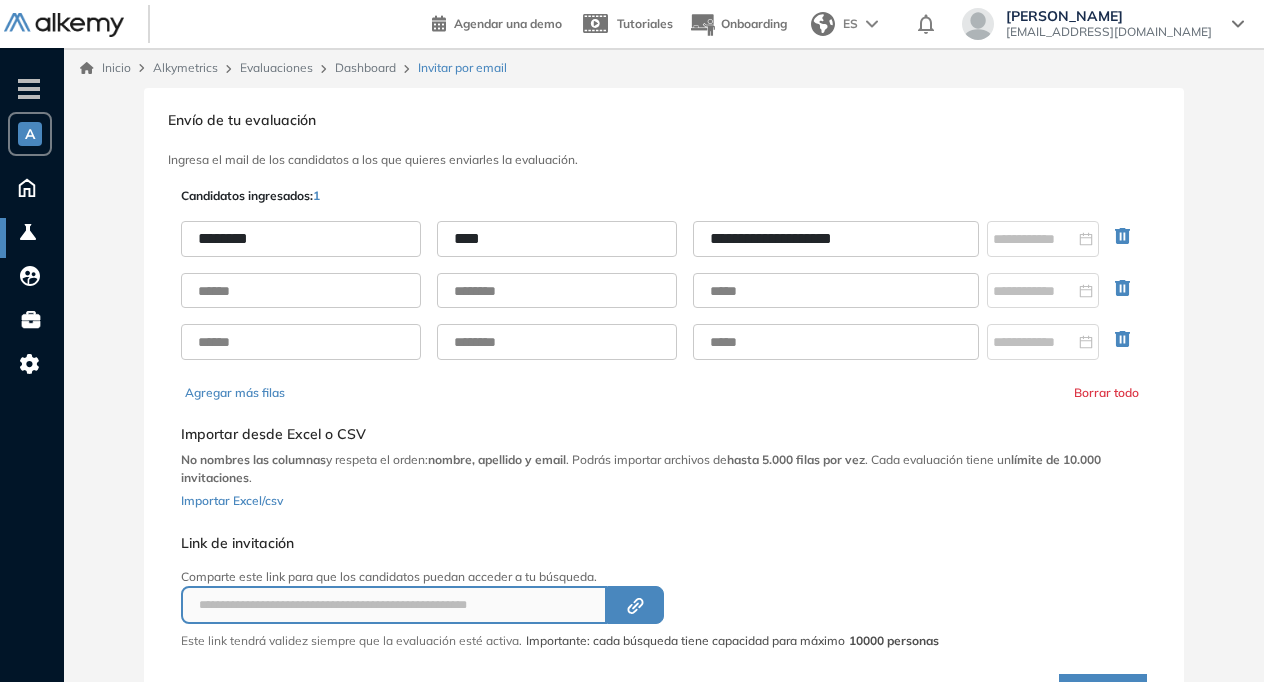 type on "**********" 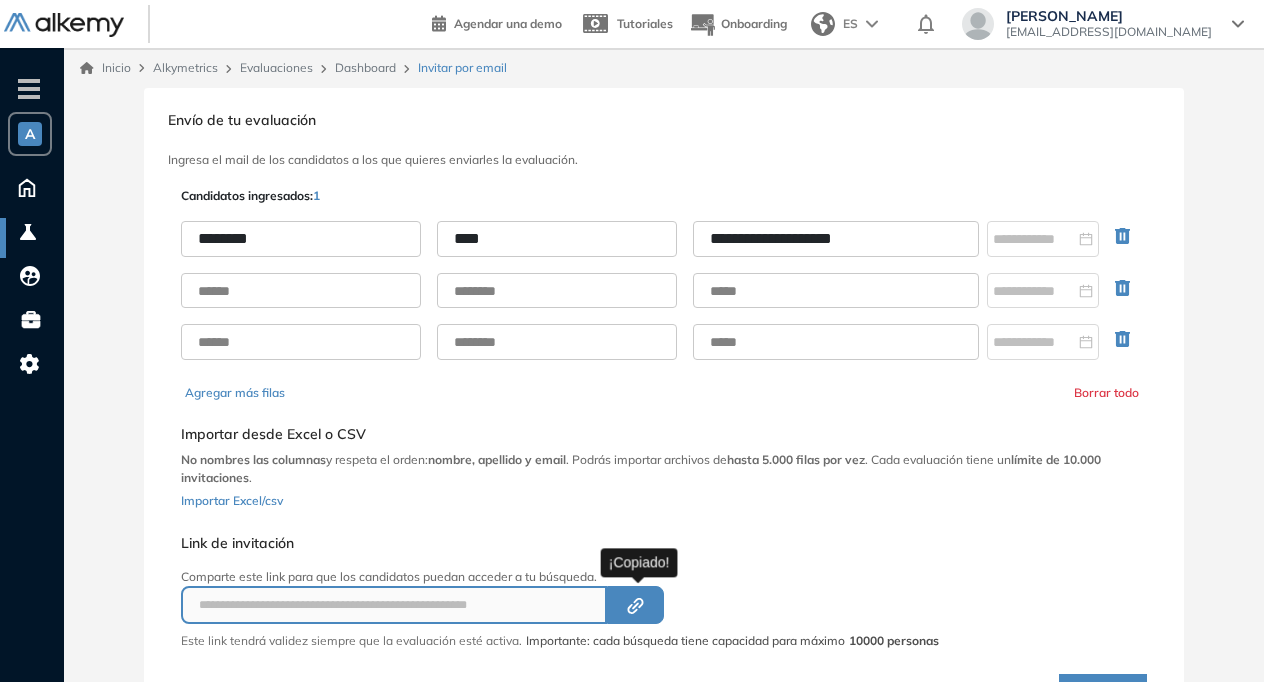 click on "Created by potrace 1.16, written by [PERSON_NAME] [DATE]-[DATE]" 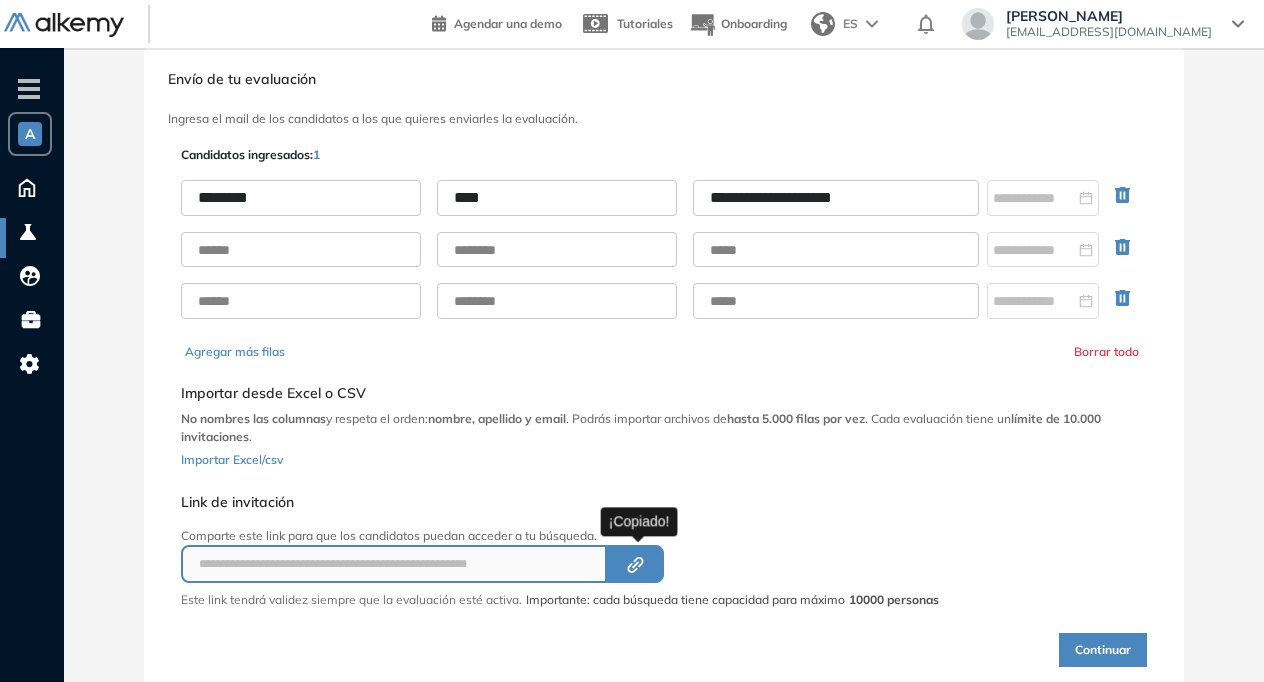 scroll, scrollTop: 82, scrollLeft: 0, axis: vertical 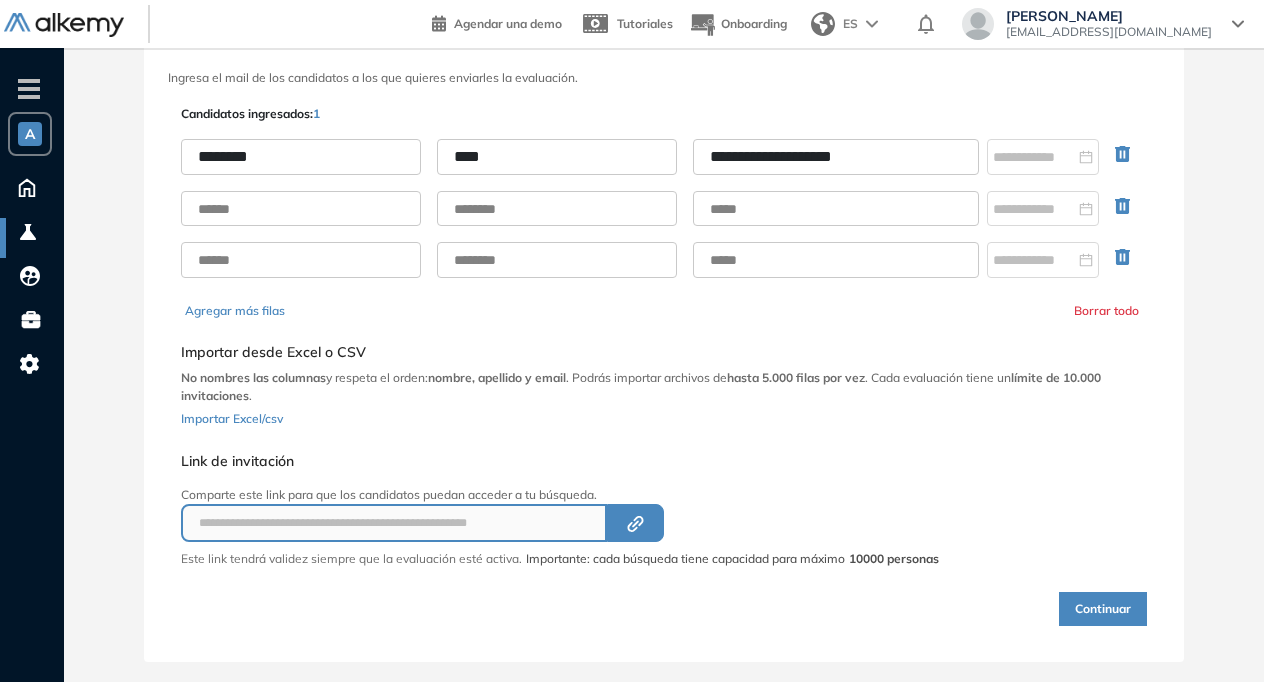 click on "Continuar" at bounding box center (1103, 609) 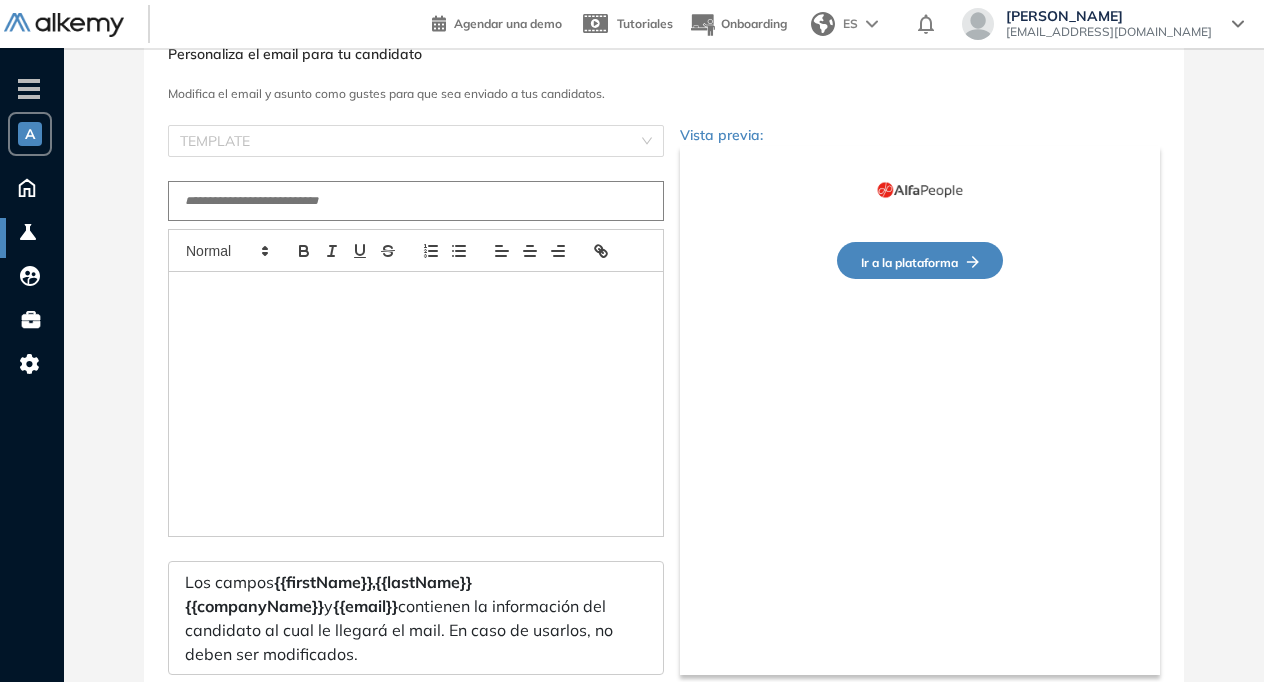 type on "**********" 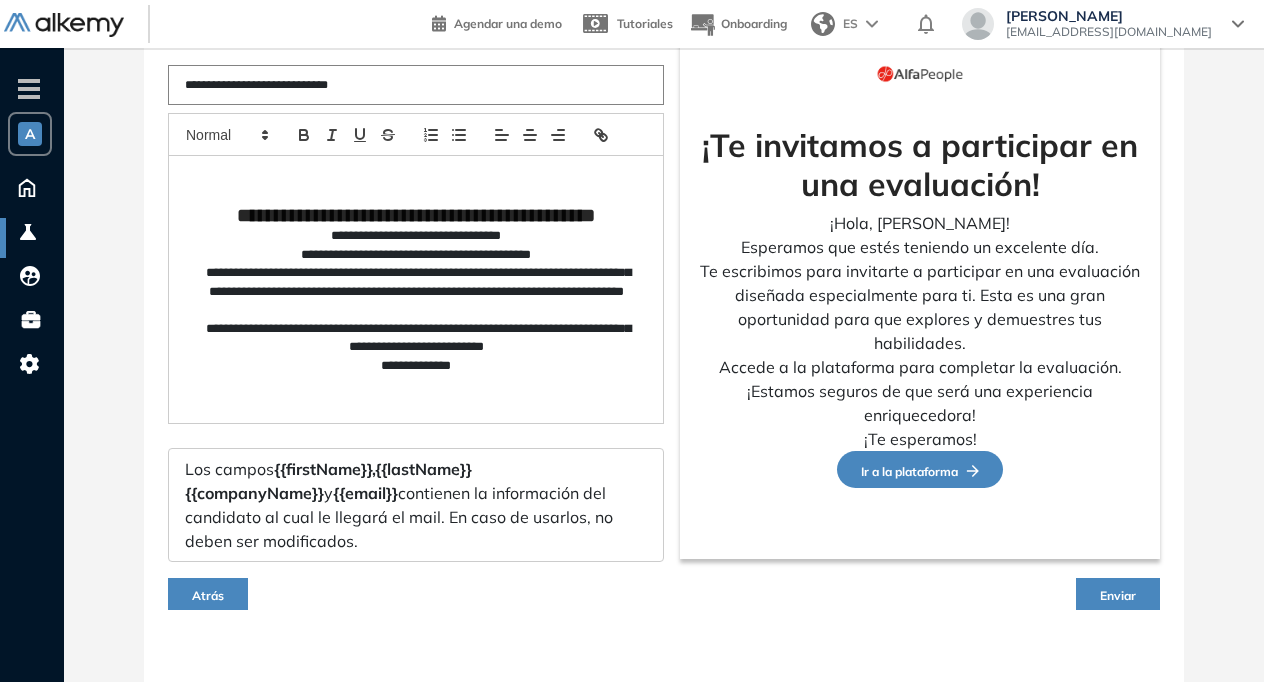 scroll, scrollTop: 219, scrollLeft: 0, axis: vertical 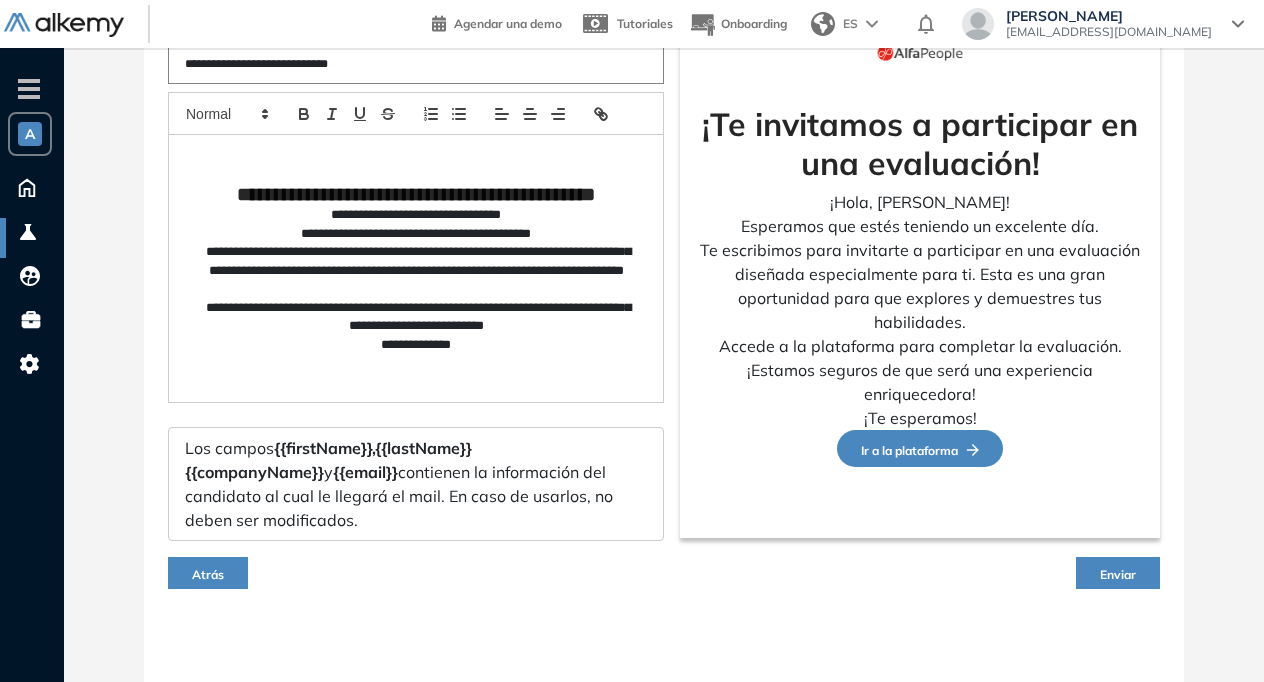click on "Enviar" at bounding box center [1118, 573] 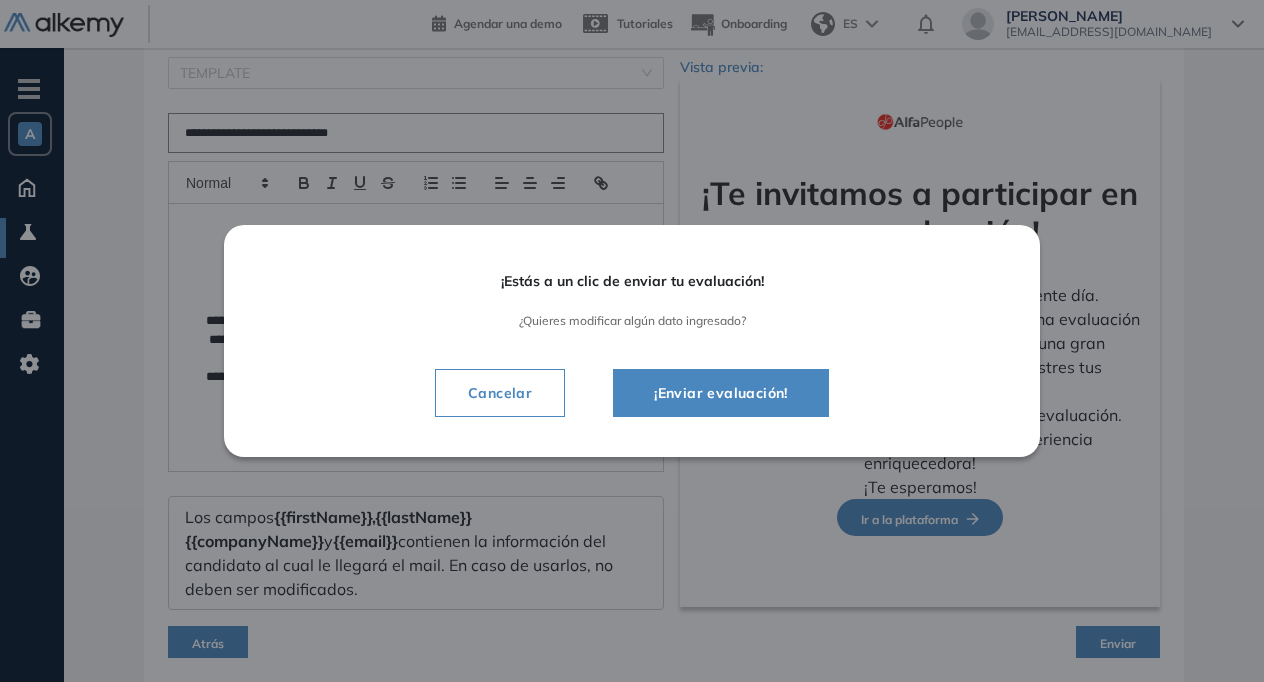 scroll, scrollTop: 119, scrollLeft: 0, axis: vertical 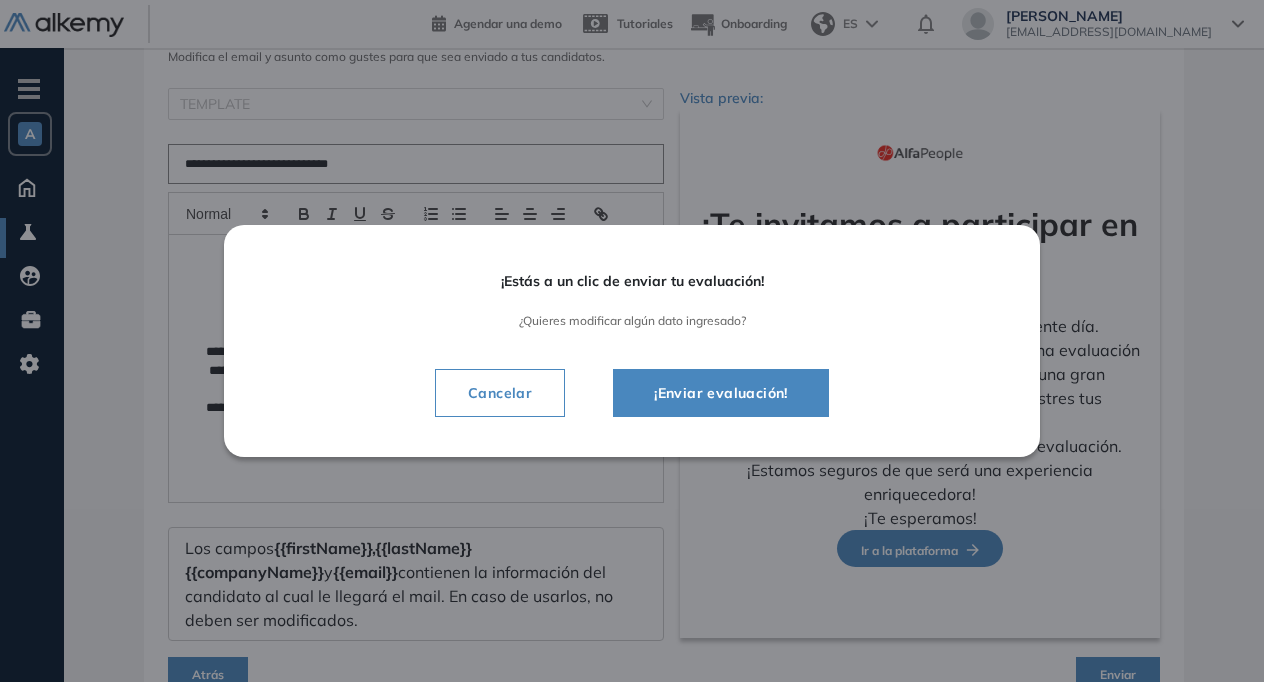 click on "¡Enviar evaluación!" at bounding box center (721, 393) 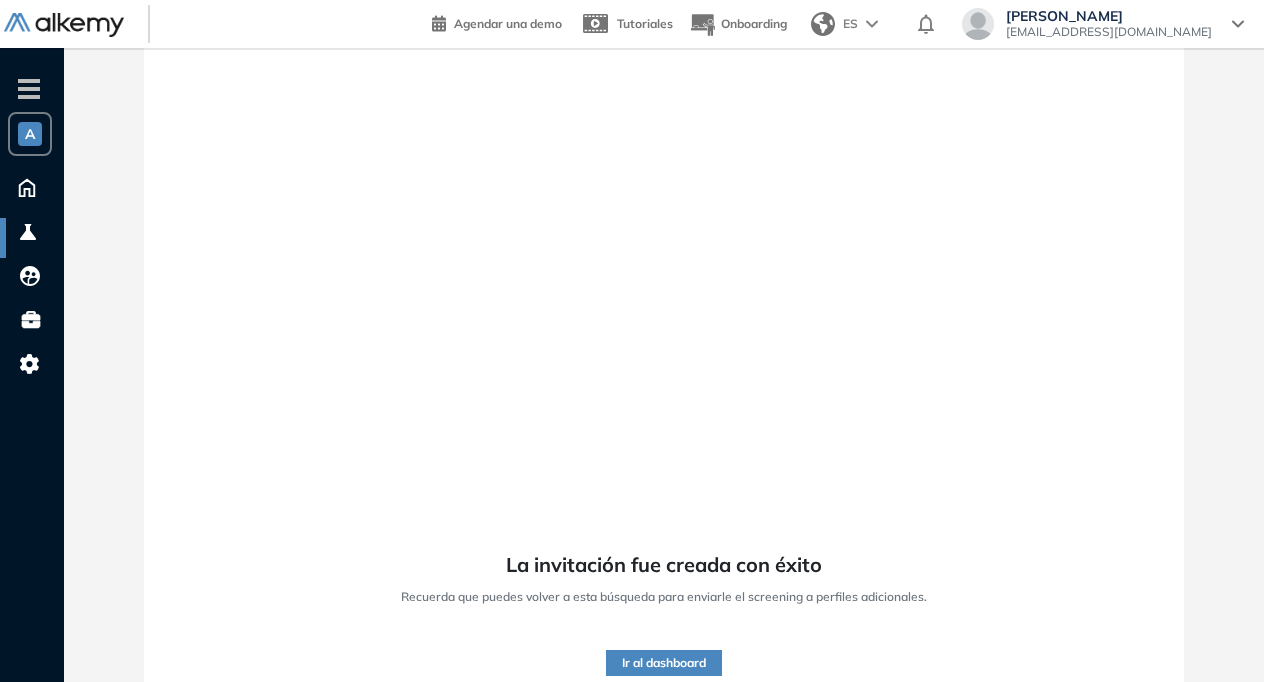 scroll, scrollTop: 200, scrollLeft: 0, axis: vertical 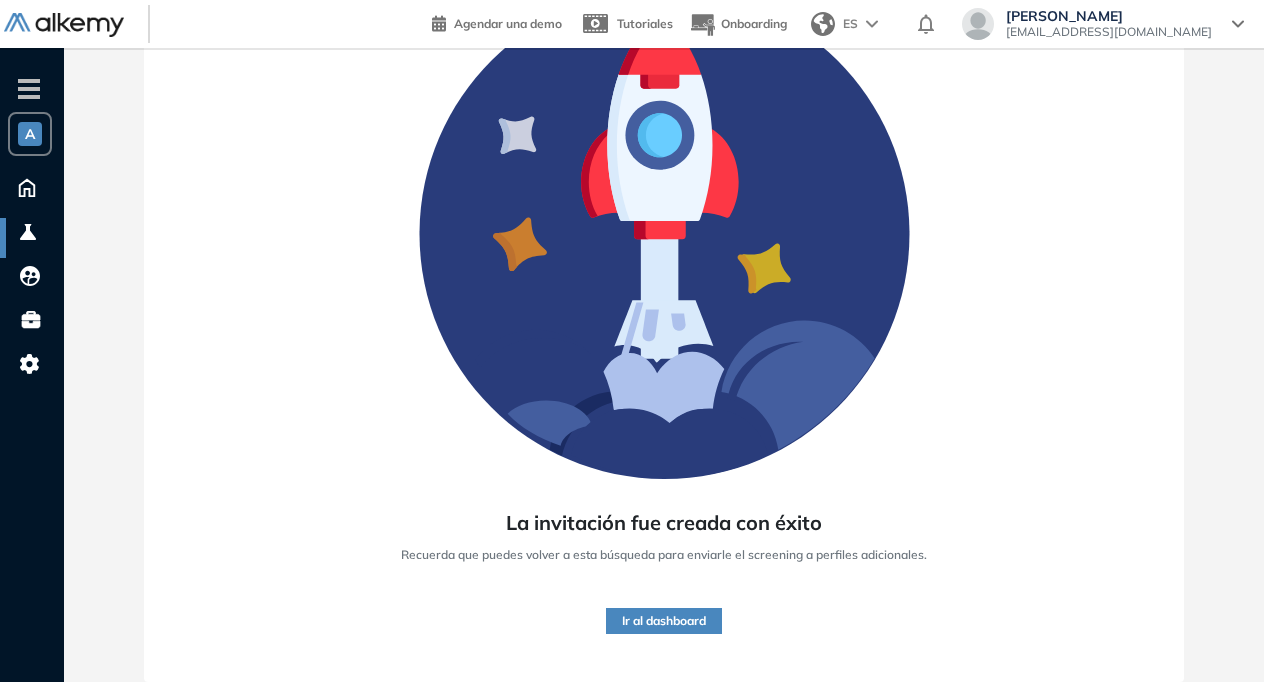 click on "Ir al dashboard" at bounding box center [664, 621] 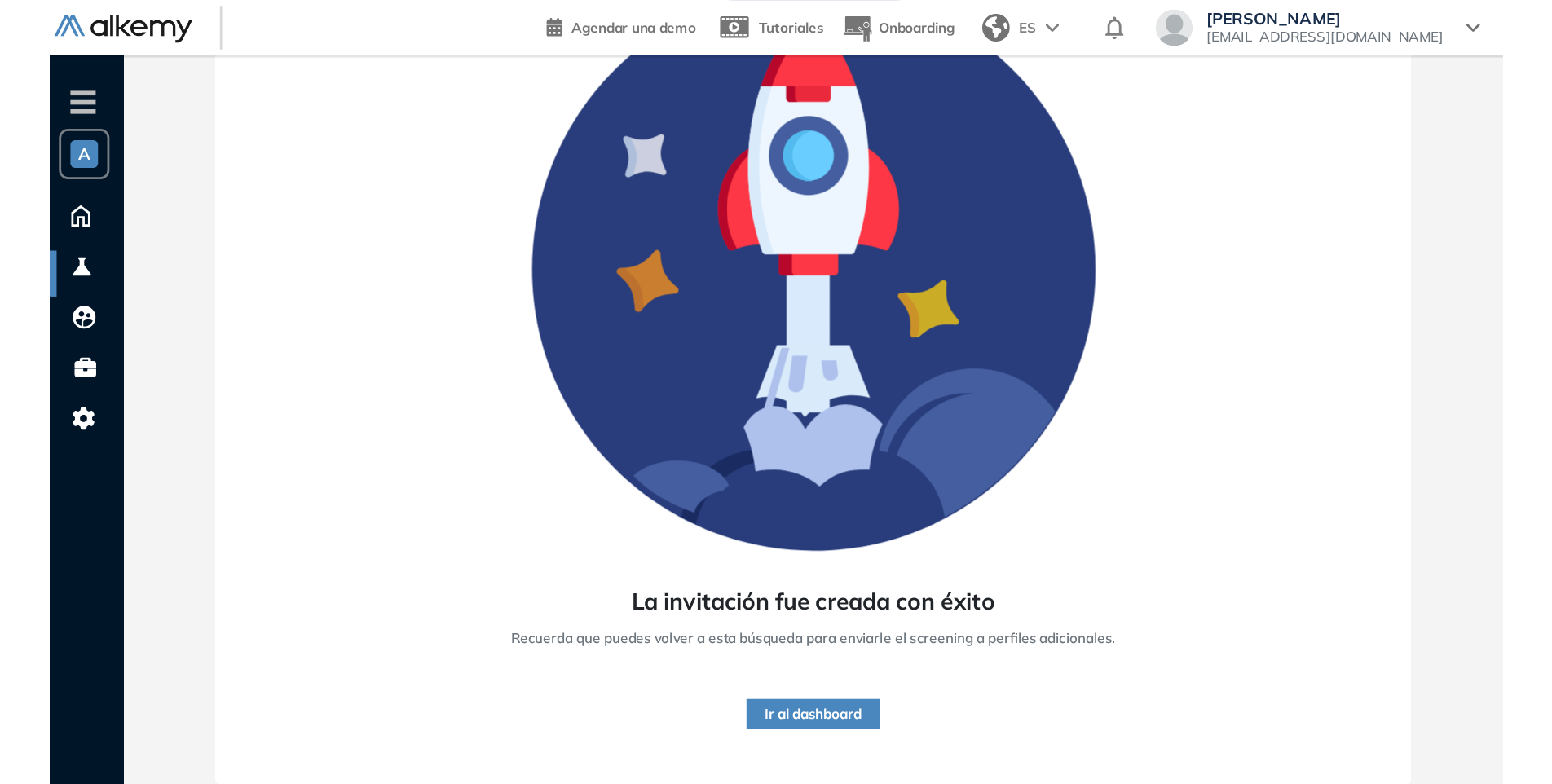 scroll, scrollTop: 39, scrollLeft: 0, axis: vertical 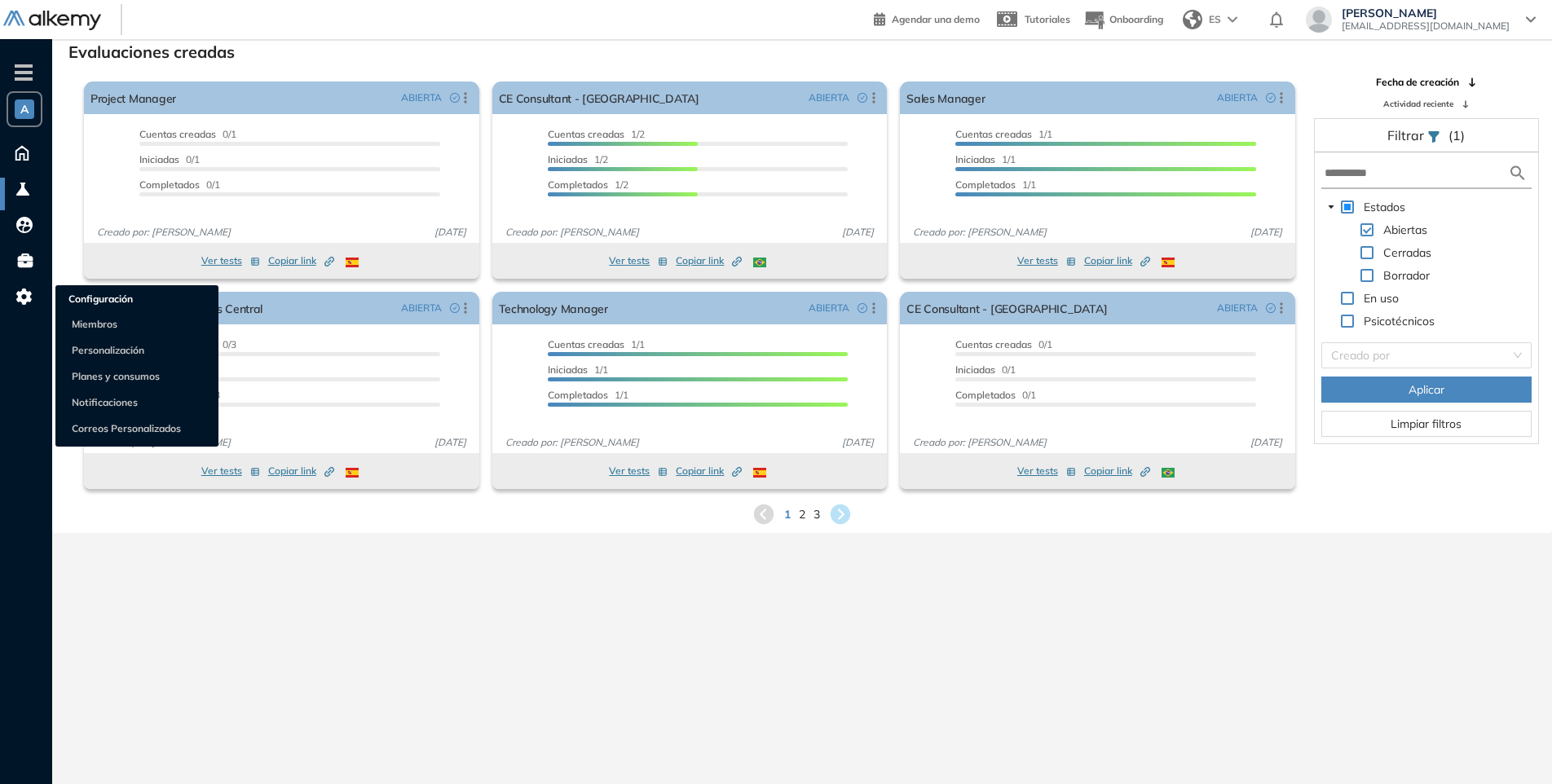 click on "Perfil Todos los espacios Todos los espacios A A AlfaPeople Gen... Todos los espacios Crear nuevo Configurar Home Home Alkymetrics Alkymetrics Crear Evaluación Evaluaciones Candidatos Catálogo de tests Comunidad Alkemy Comunidad Alkemy Bolsa de trabajo Bolsa de trabajo Configuración Configuración Miembros Personalización Planes y consumos Notificaciones Correos Personalizados Cerrar sesión Agendar una demo Tutoriales Onboarding ES Español English Português   Configuraciones [PERSON_NAME] [EMAIL_ADDRESS][DOMAIN_NAME] Perfil Cerrar sesión - A A AlfaPeople Gen... Todos los espacios Crear nuevo Configurar Home Home Alkymetrics Alkymetrics Crear Evaluación Evaluaciones Candidatos Catálogo de tests Comunidad Alkemy Comunidad Alkemy Bolsa de trabajo Bolsa de trabajo Configuración Configuración Miembros Personalización Planes y consumos Notificaciones Correos Personalizados Inicio Alkymetrics Evaluaciones Evaluaciones creadas El proctoring será activado Cancelar operación 0/1" at bounding box center [776, 353] 